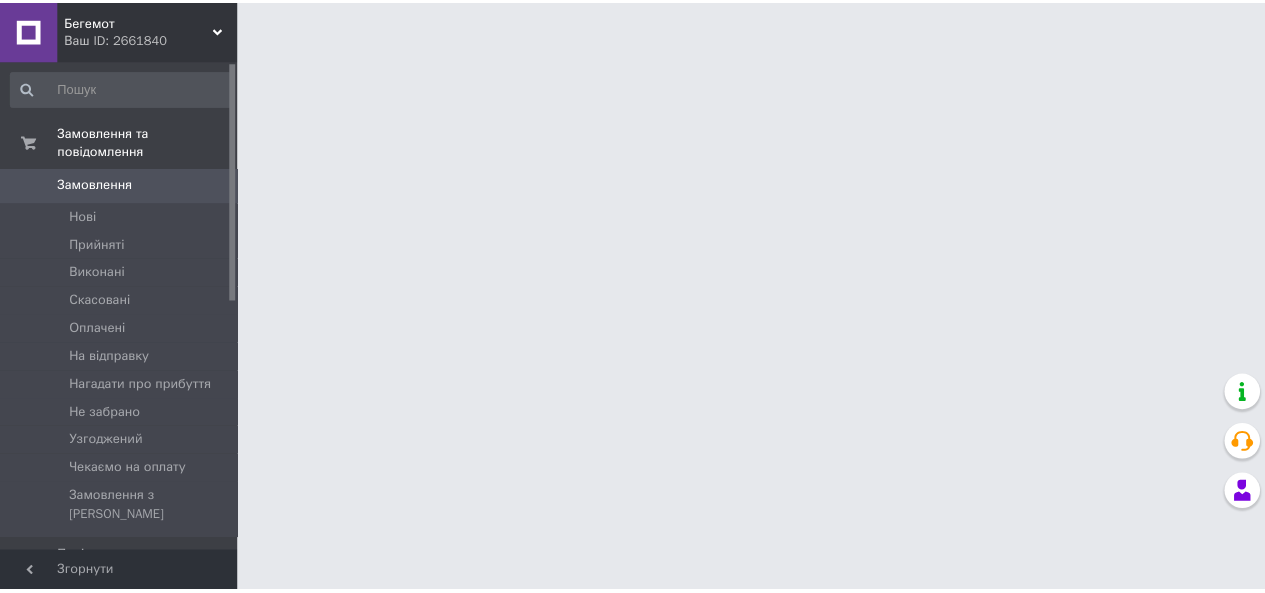scroll, scrollTop: 0, scrollLeft: 0, axis: both 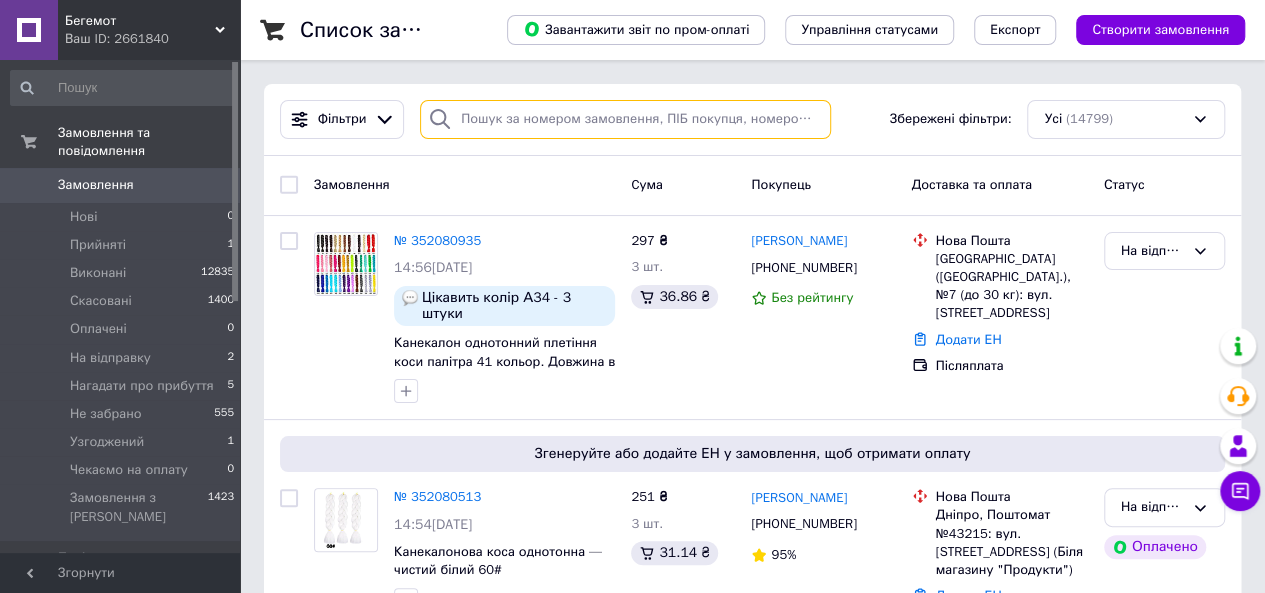 click at bounding box center (625, 119) 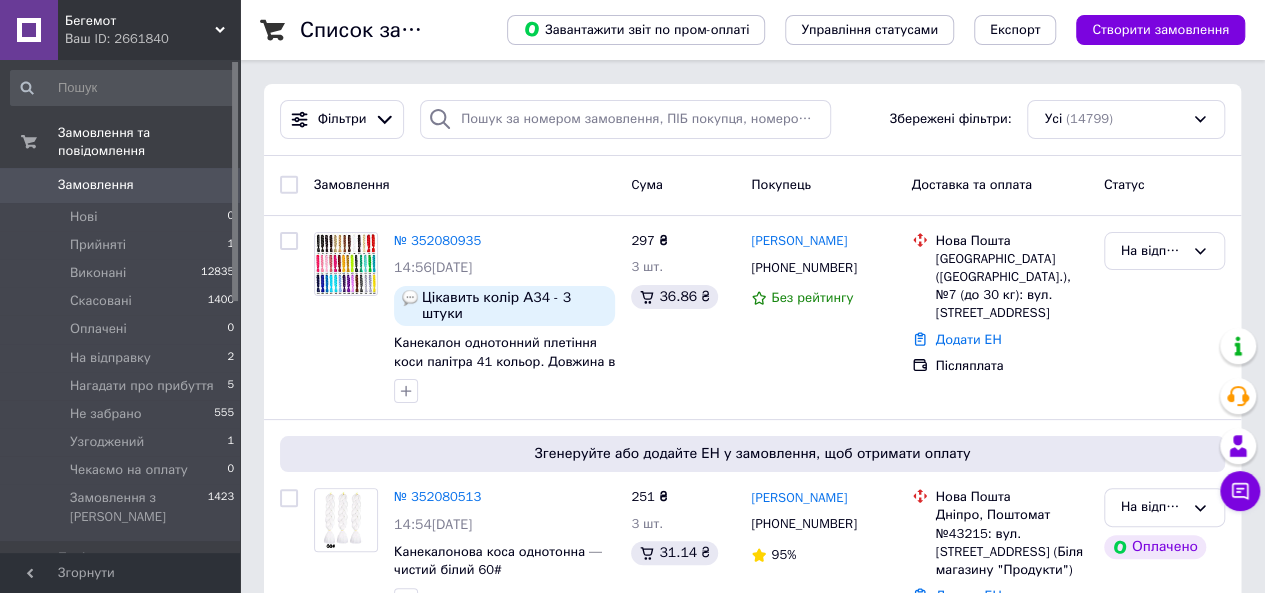 click on "Замовлення" at bounding box center (96, 185) 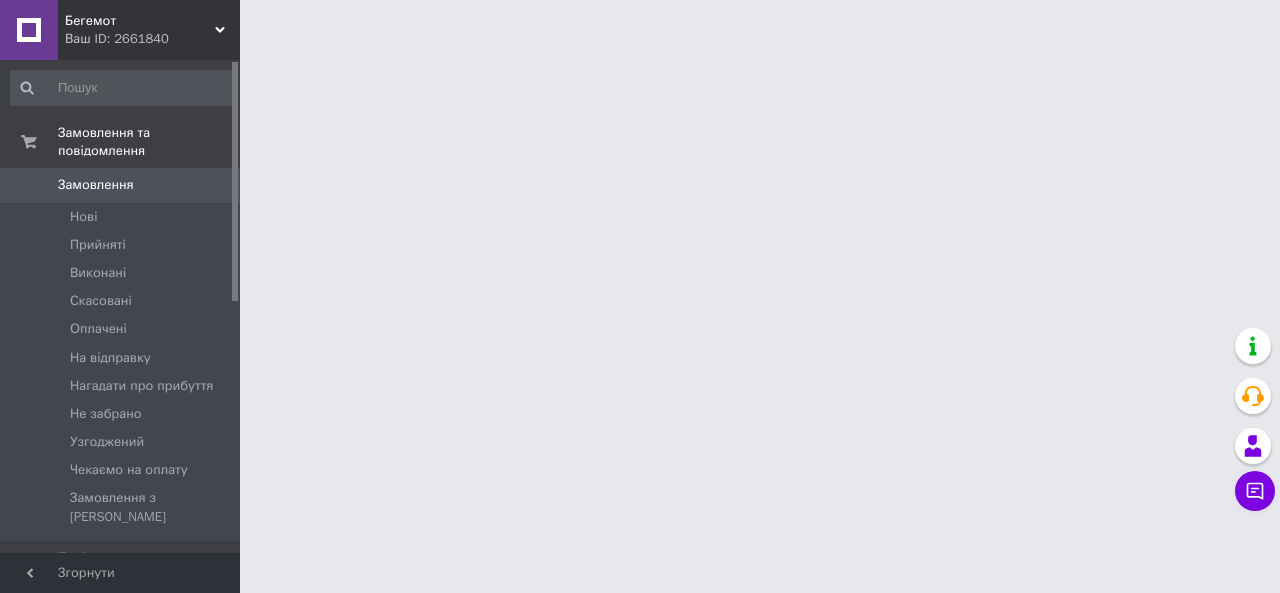 scroll, scrollTop: 0, scrollLeft: 0, axis: both 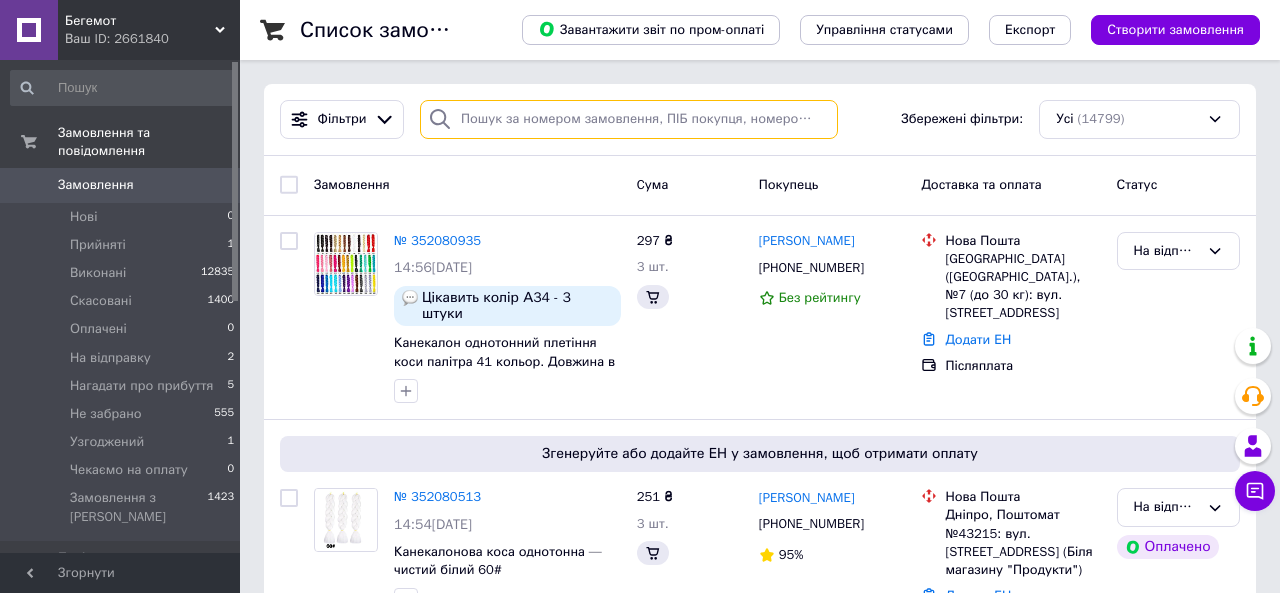 click at bounding box center (629, 119) 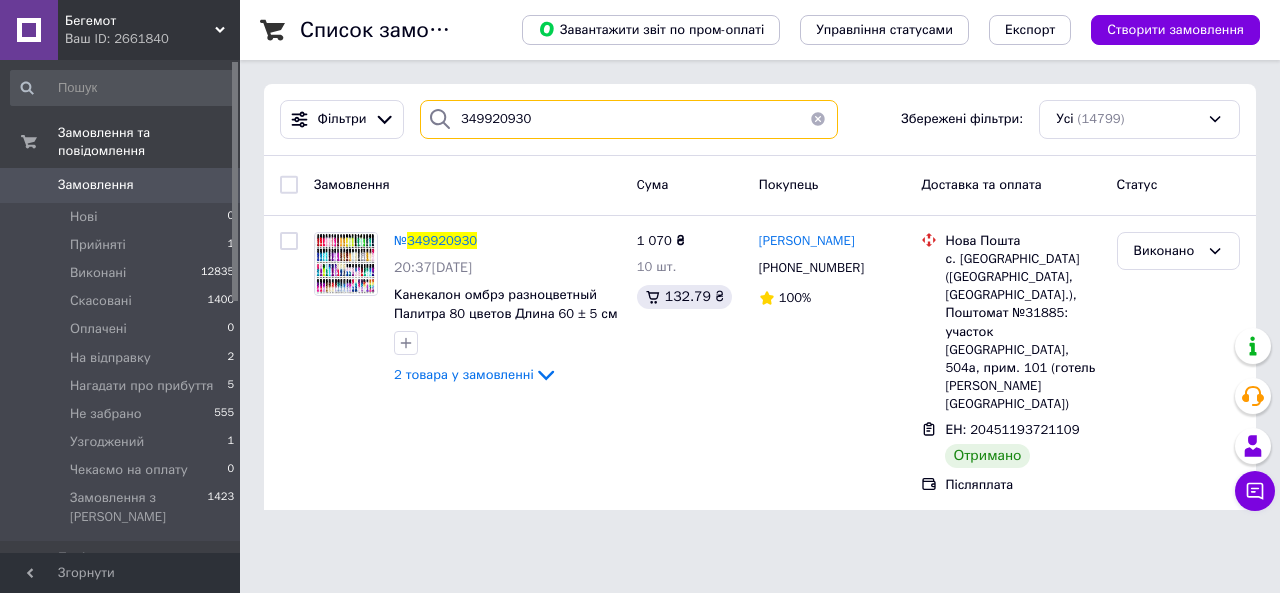 type on "349920930" 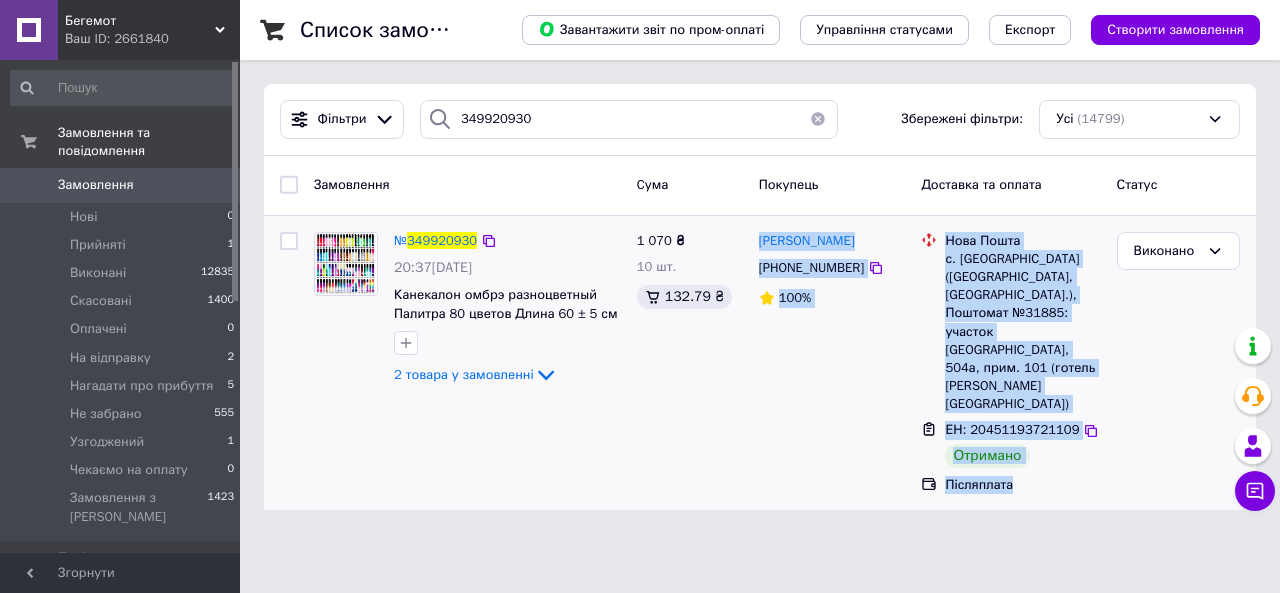 drag, startPoint x: 751, startPoint y: 229, endPoint x: 1096, endPoint y: 469, distance: 420.26776 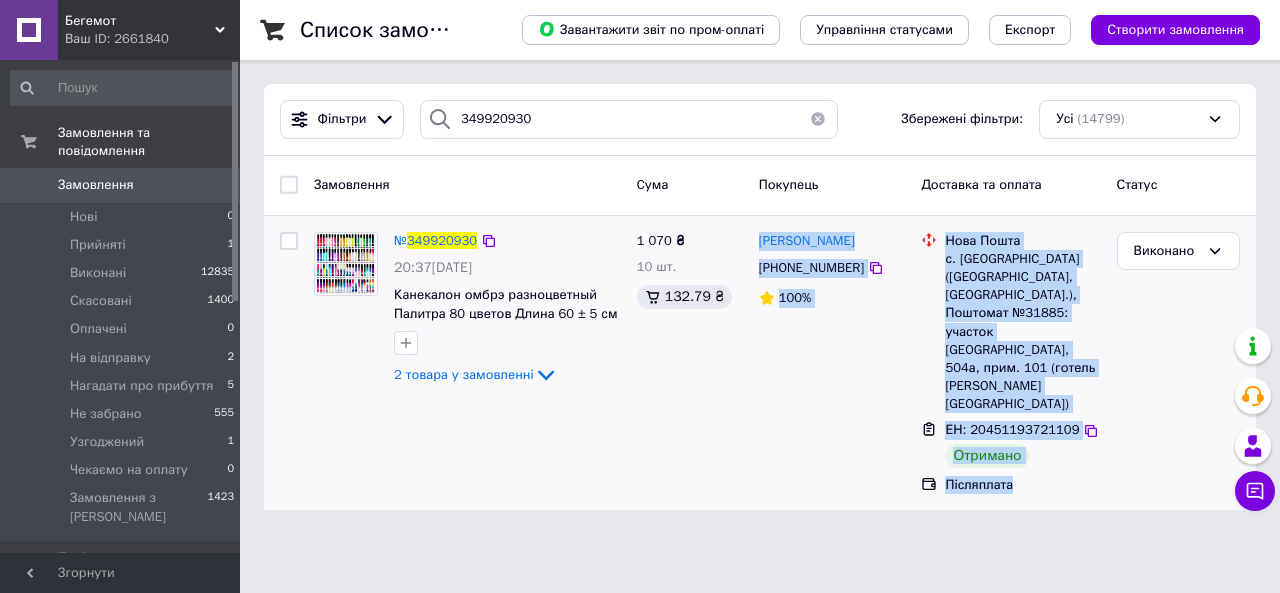 copy on "Оксана Хруль +380663197614 100% Нова Пошта с. Поляниця (Івано-Франківська обл., Надвірнянський р-н.), Поштомат №31885: участок Вишні, 504а, прим. 101 (готель Маунтін Резиденс Лівінг Румм) ЕН: 20451193721109 Отримано Післяплата" 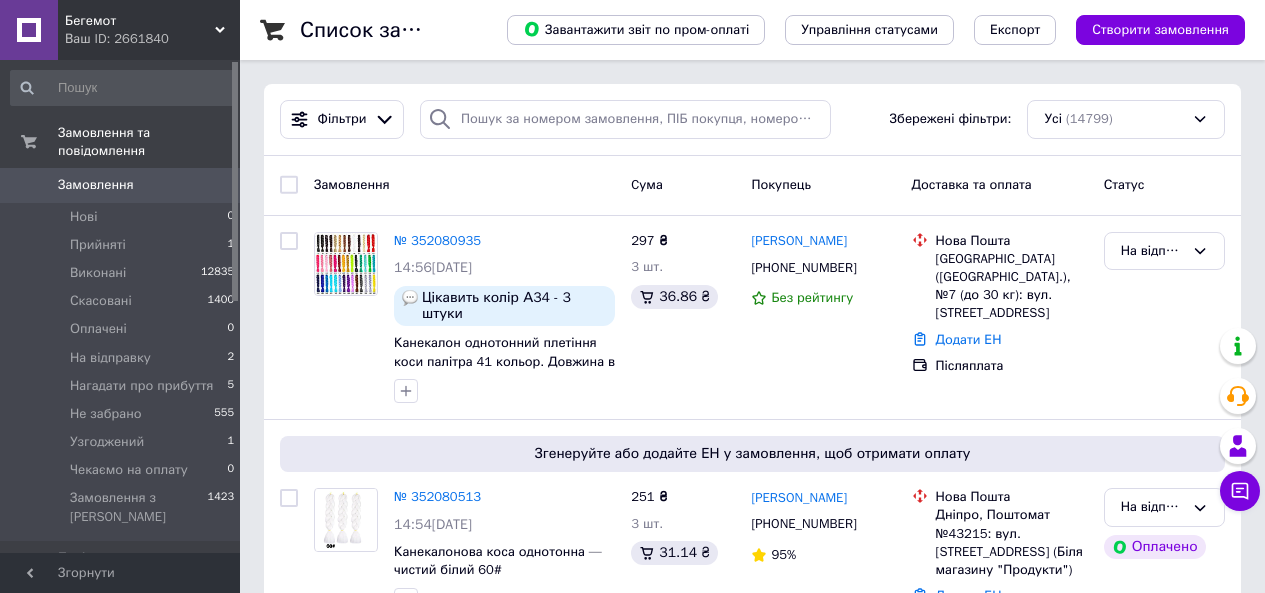 scroll, scrollTop: 0, scrollLeft: 0, axis: both 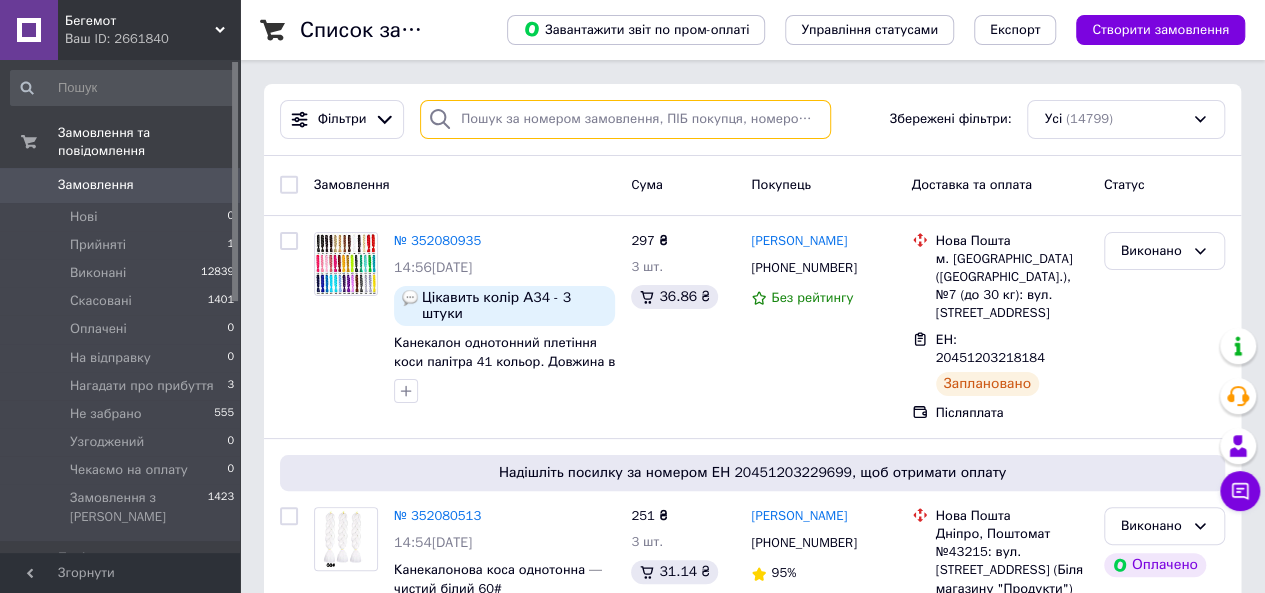 click at bounding box center (625, 119) 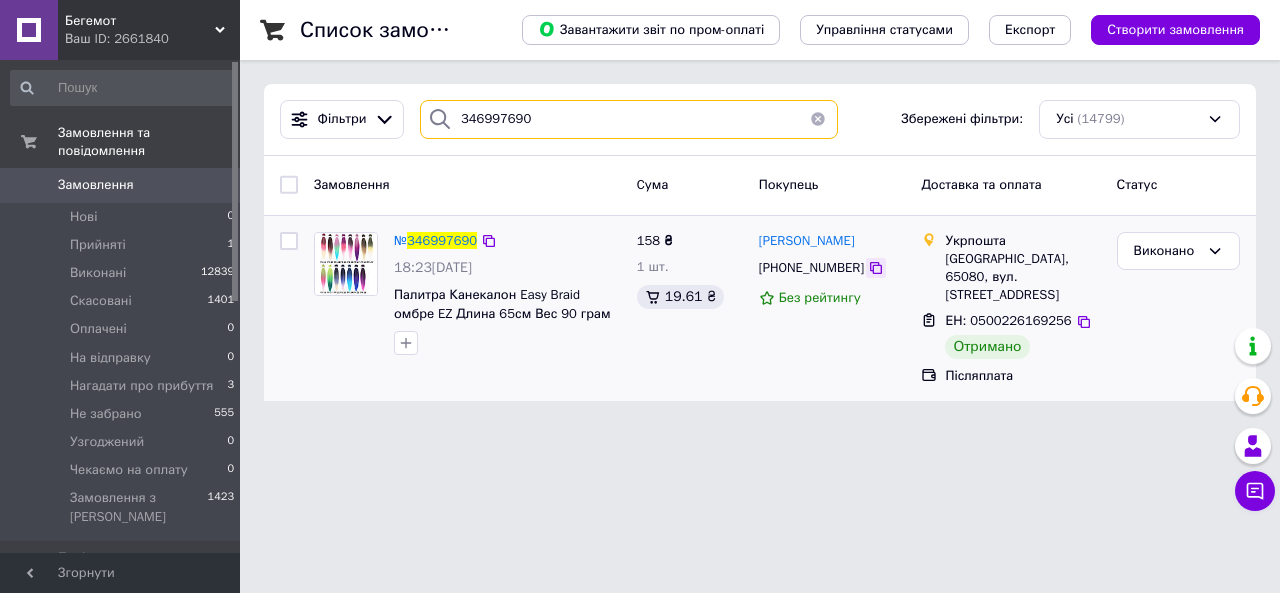 type on "346997690" 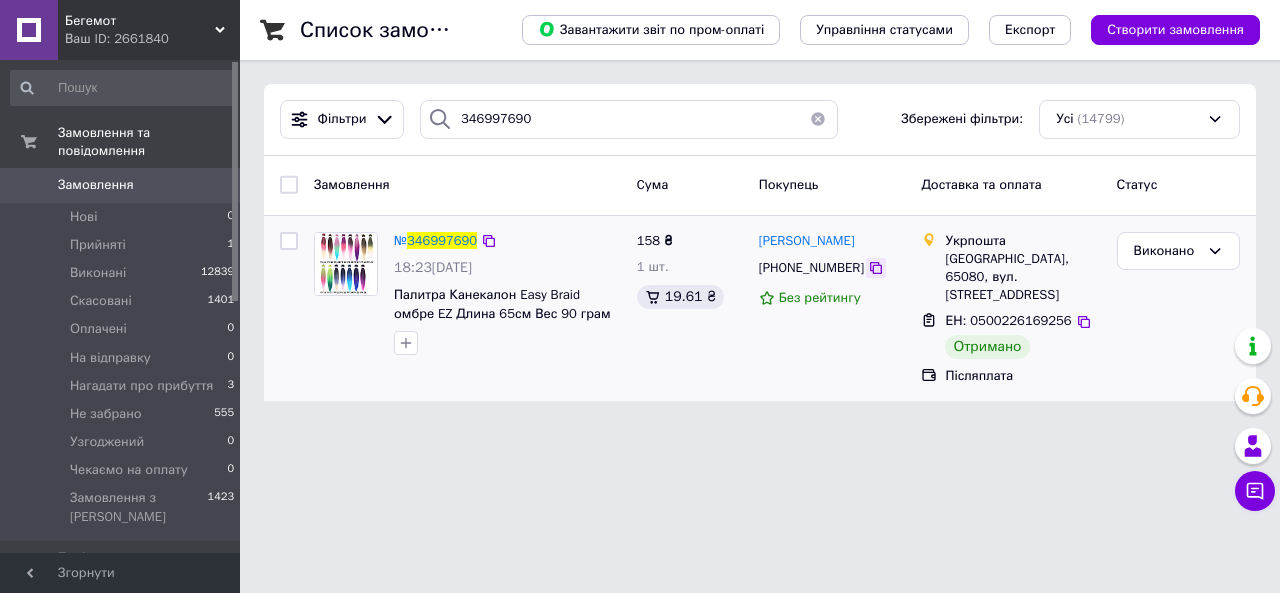 click 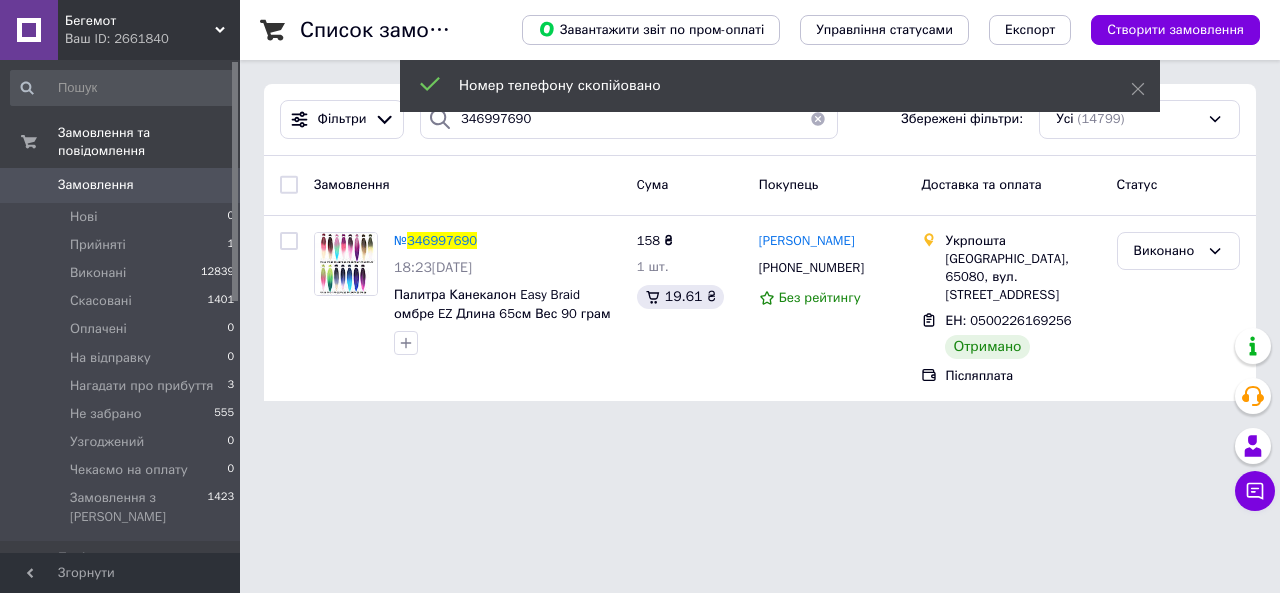 click on "Номер телефону скопійовано" at bounding box center [780, 88] 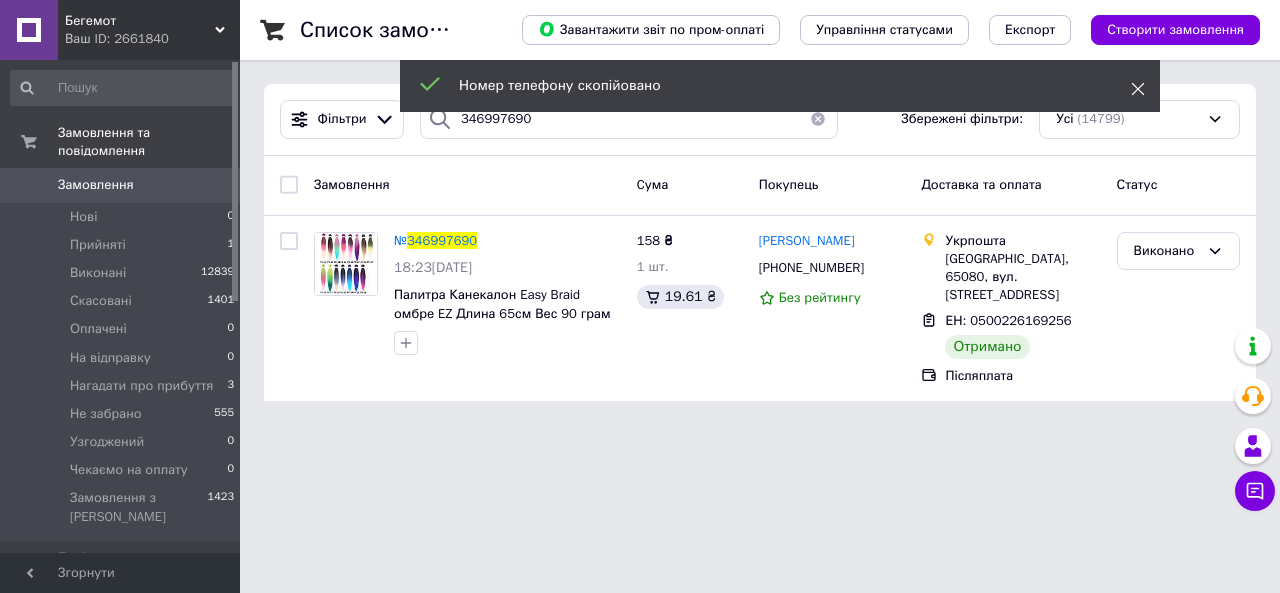 click 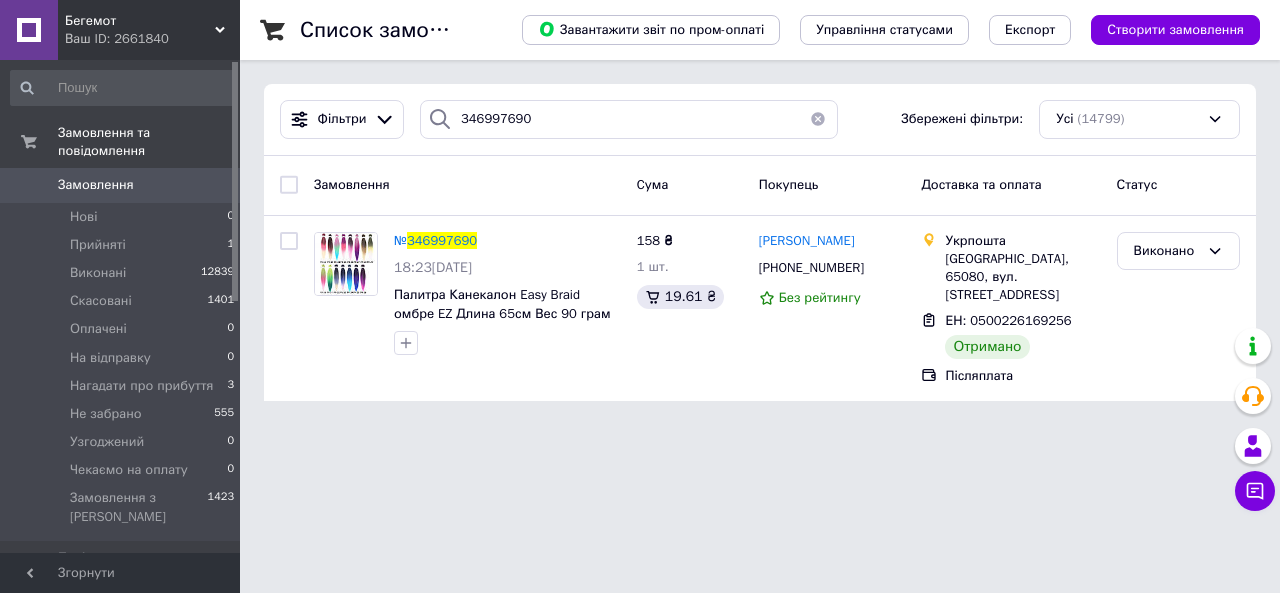 click at bounding box center [818, 119] 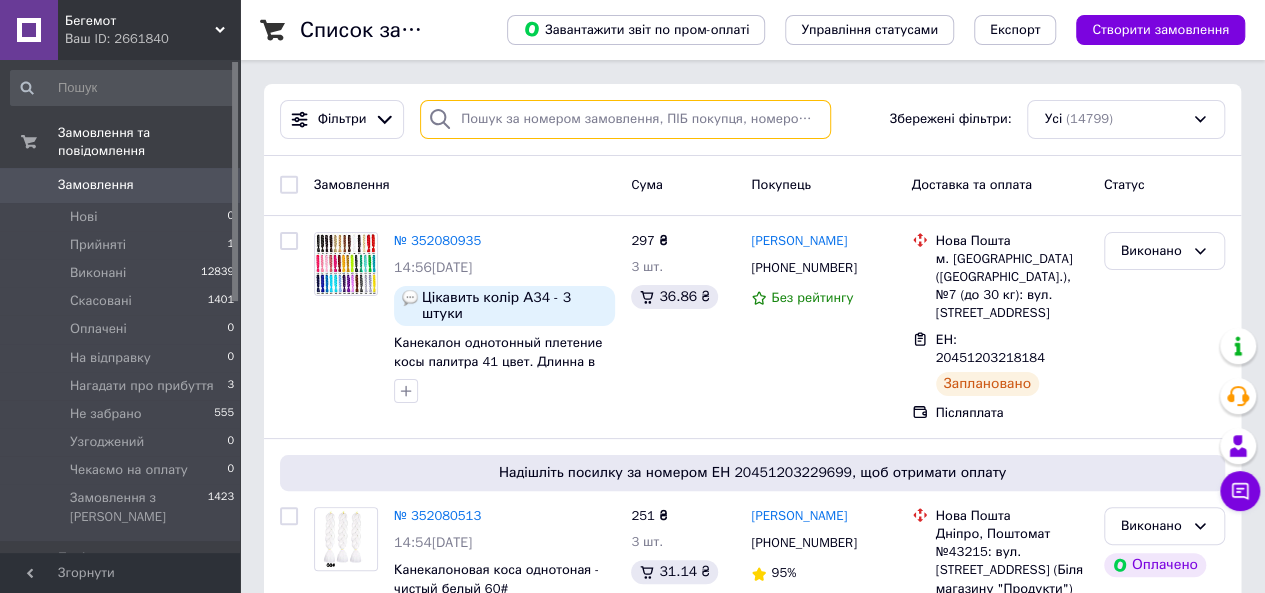 paste on "[PHONE_NUMBER]" 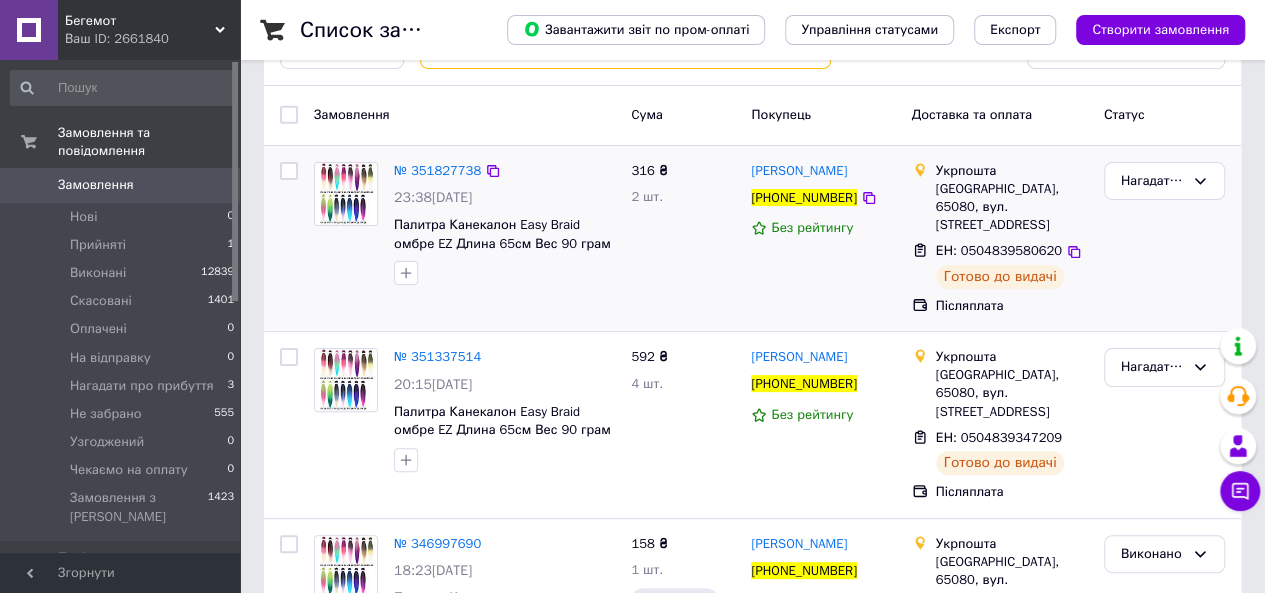 scroll, scrollTop: 100, scrollLeft: 0, axis: vertical 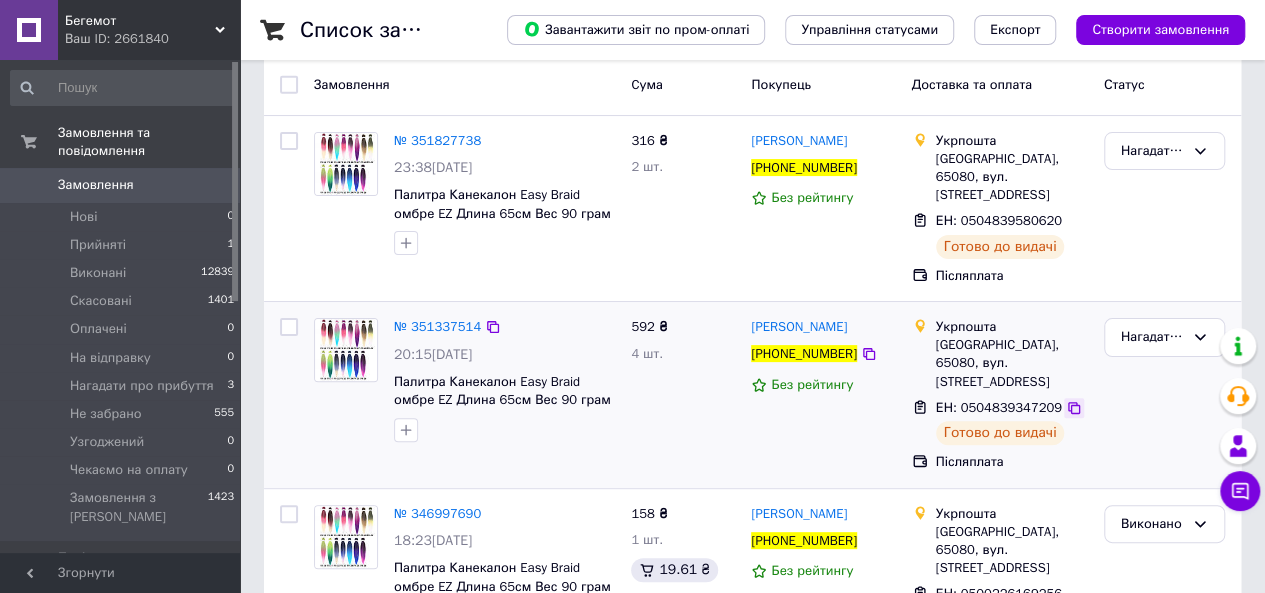 type on "[PHONE_NUMBER]" 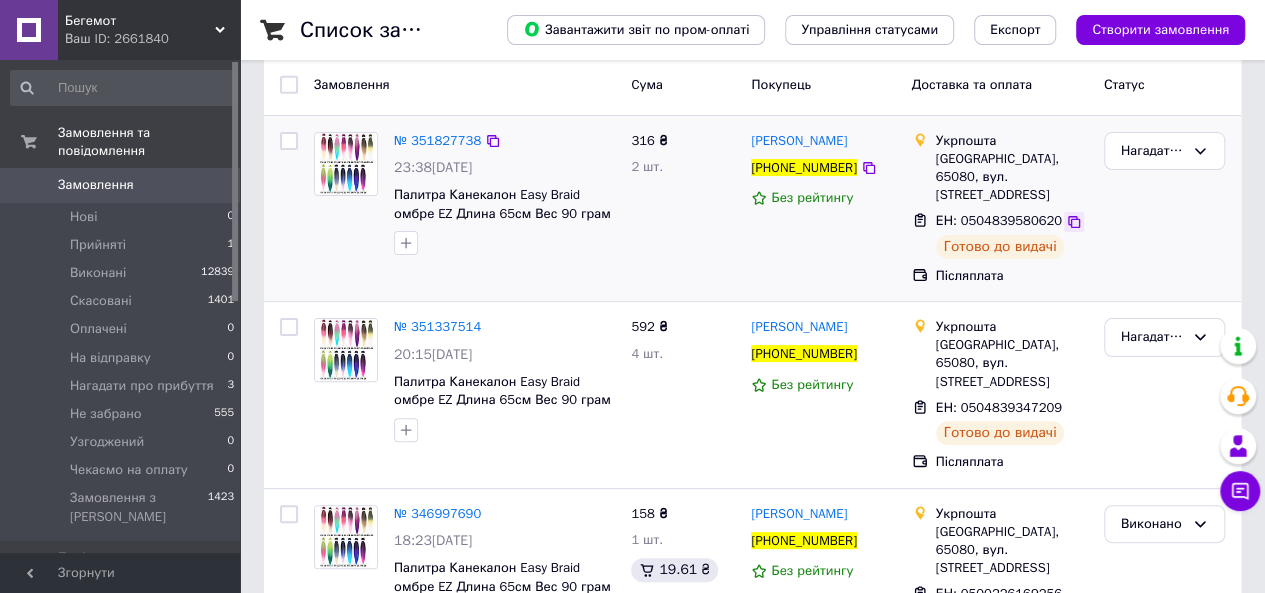 click 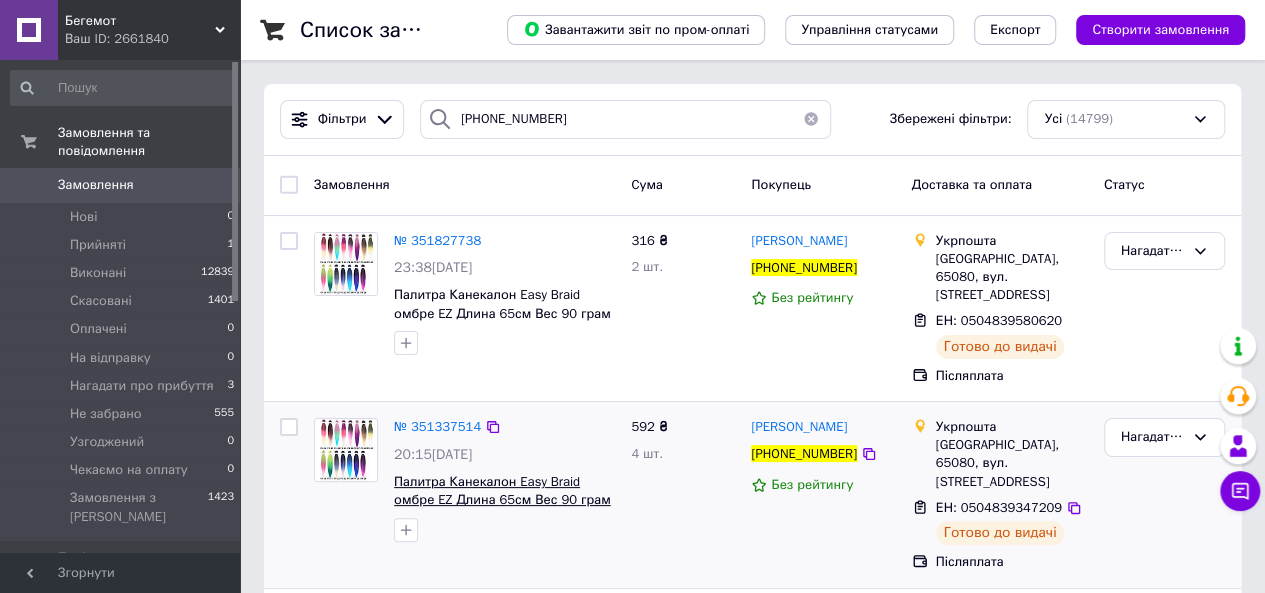 scroll, scrollTop: 100, scrollLeft: 0, axis: vertical 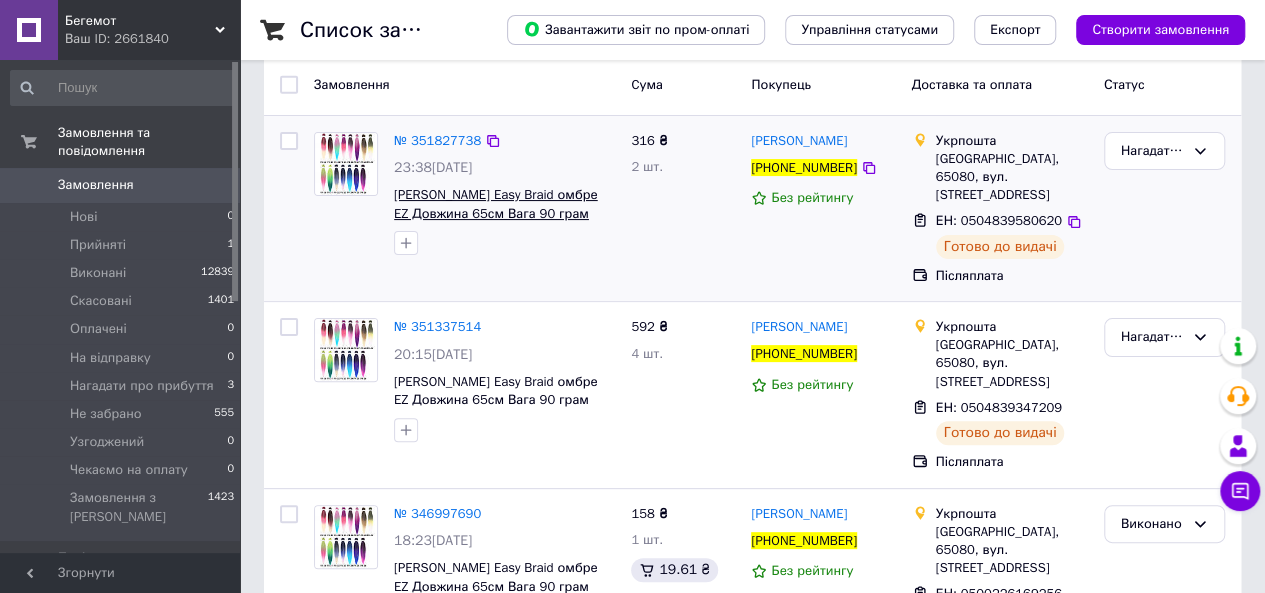 click on "[PERSON_NAME] Easy Braid омбре EZ Довжина 65см Вага 90 грам Низькотемпературний матеріал 100 – 150°С" at bounding box center [496, 222] 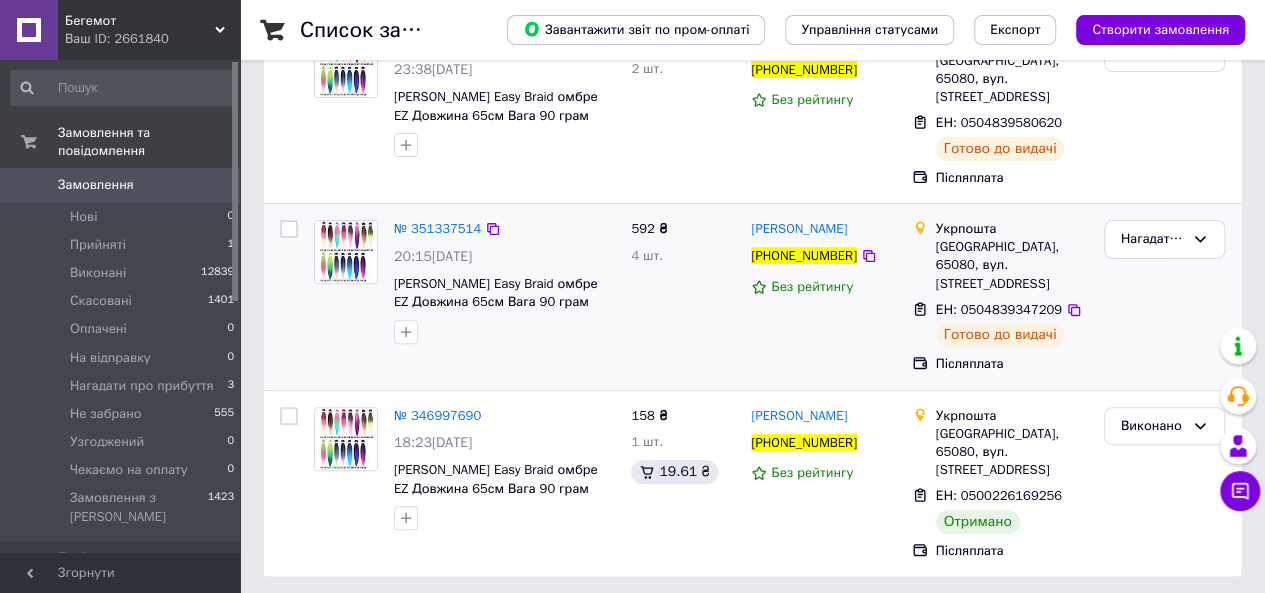 scroll, scrollTop: 0, scrollLeft: 0, axis: both 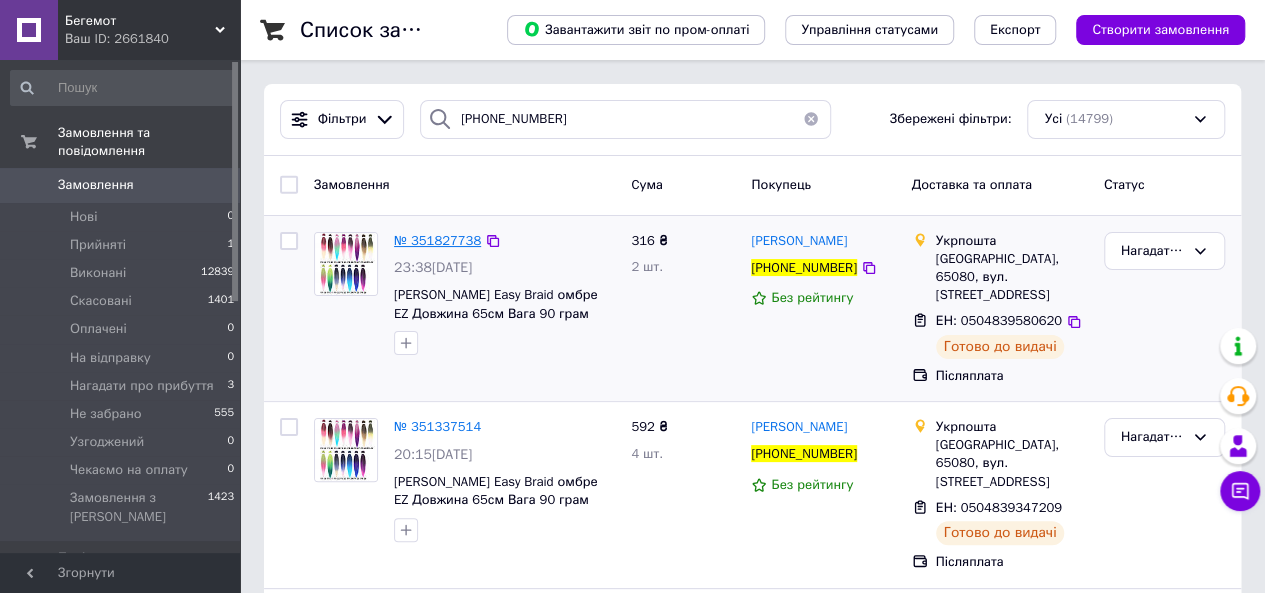 click on "№ 351827738" at bounding box center (437, 240) 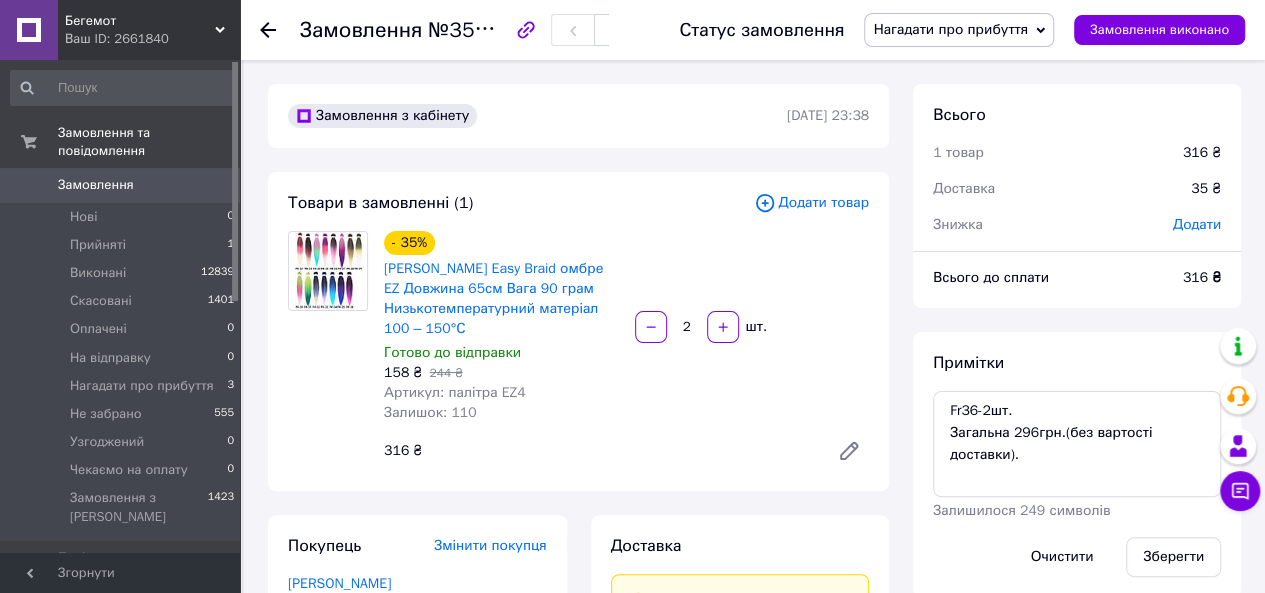 scroll, scrollTop: 72, scrollLeft: 0, axis: vertical 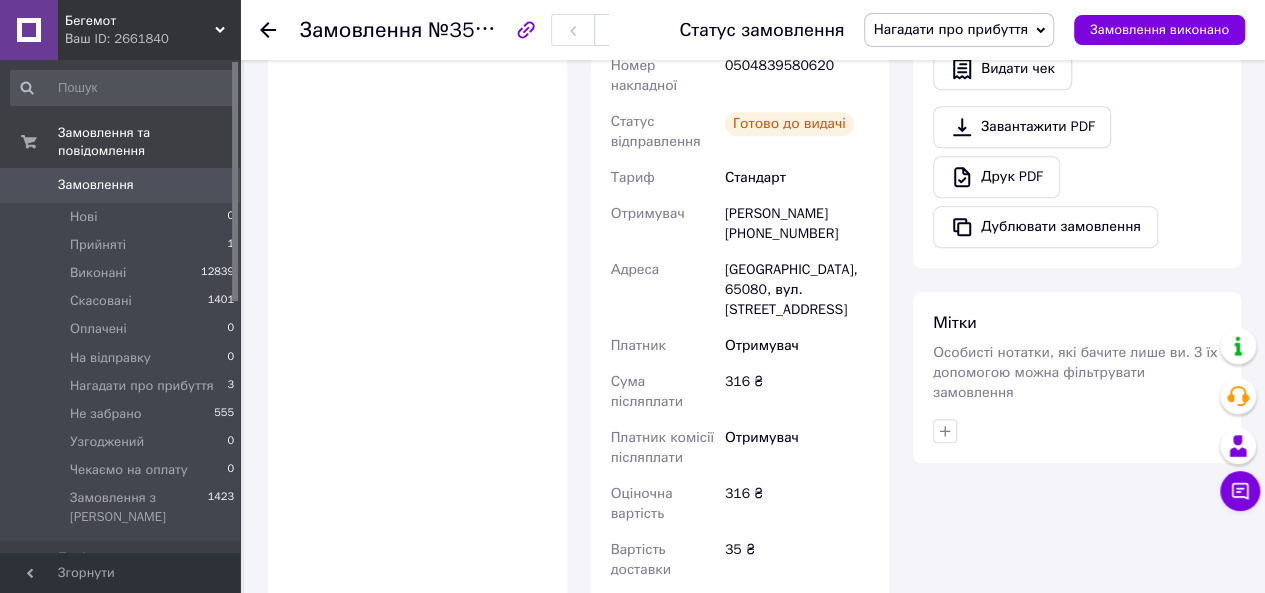 click at bounding box center [268, 30] 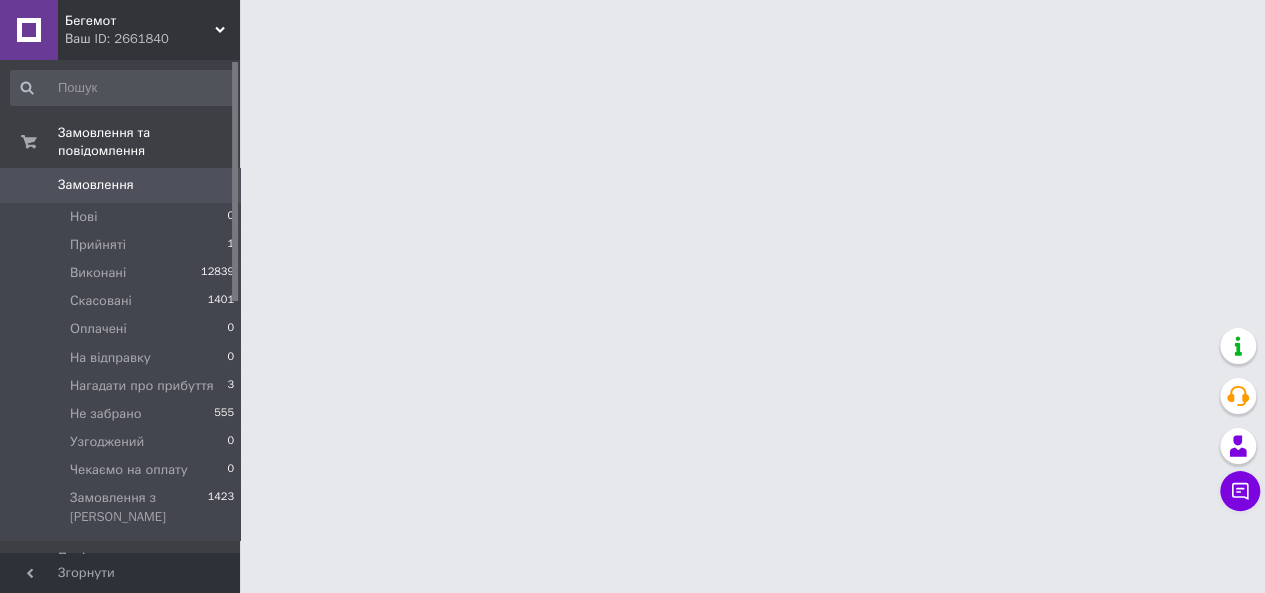 scroll, scrollTop: 0, scrollLeft: 0, axis: both 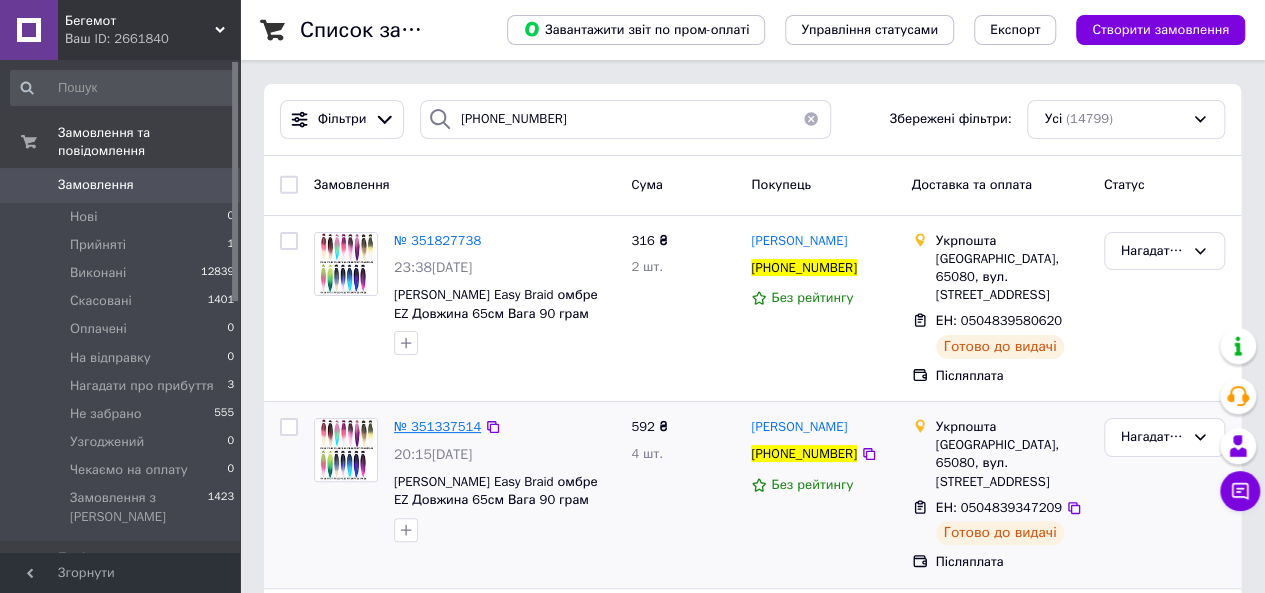 click on "№ 351337514" at bounding box center [437, 426] 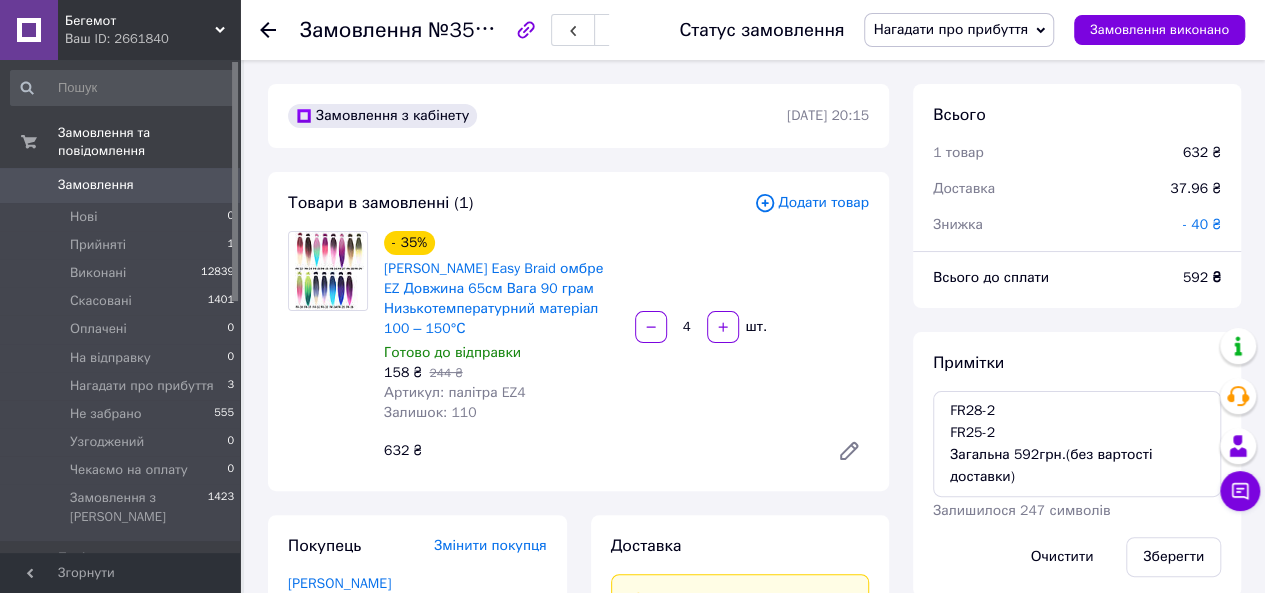 scroll, scrollTop: 304, scrollLeft: 0, axis: vertical 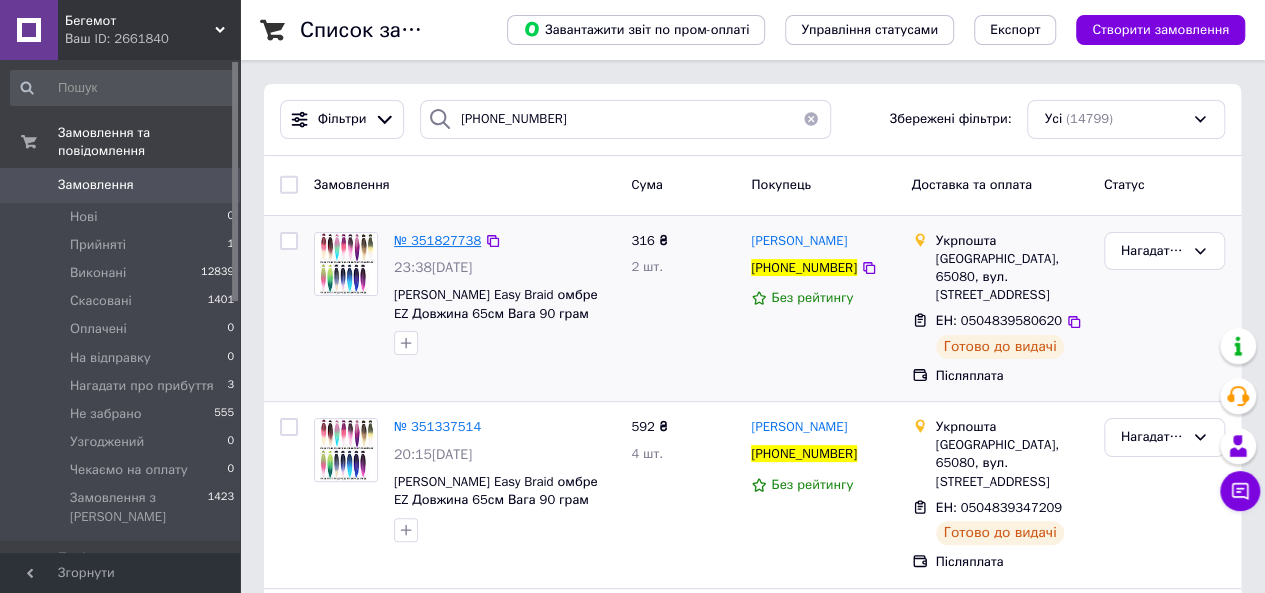click on "№ 351827738" at bounding box center [437, 240] 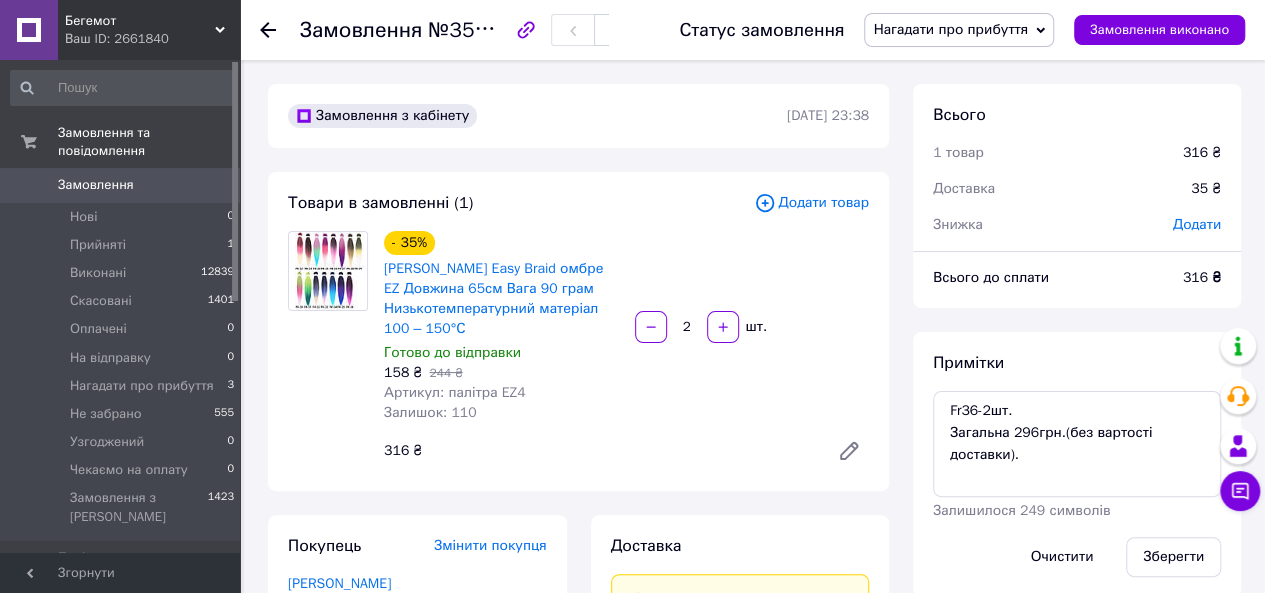 scroll, scrollTop: 72, scrollLeft: 0, axis: vertical 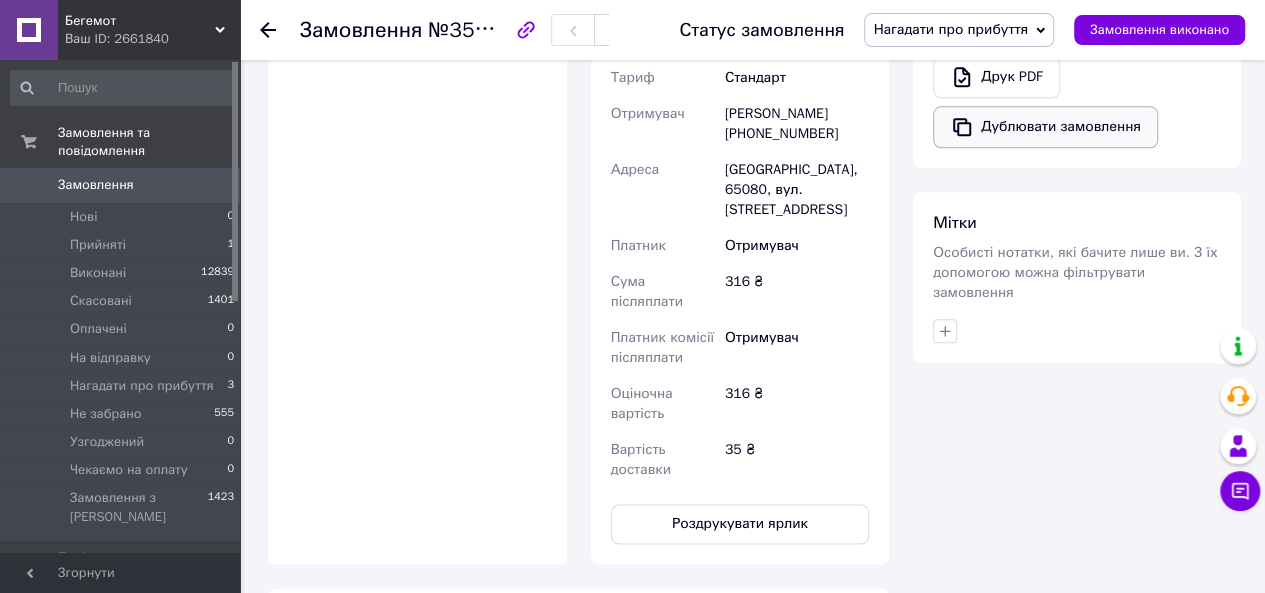 click on "Дублювати замовлення" at bounding box center (1045, 127) 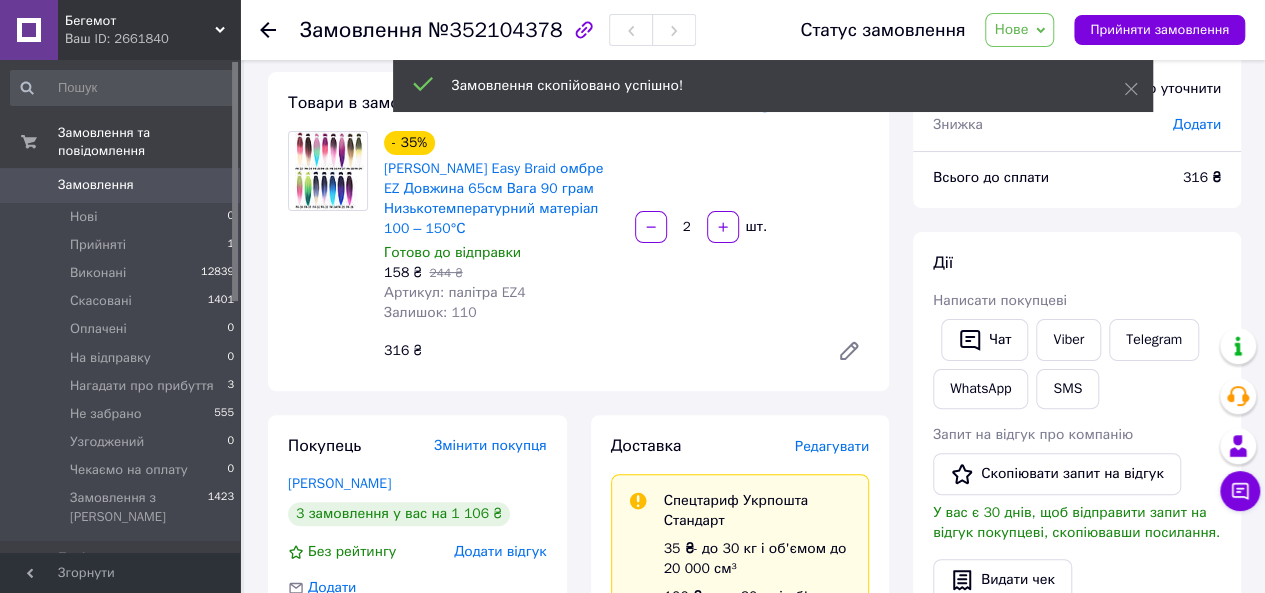 scroll, scrollTop: 400, scrollLeft: 0, axis: vertical 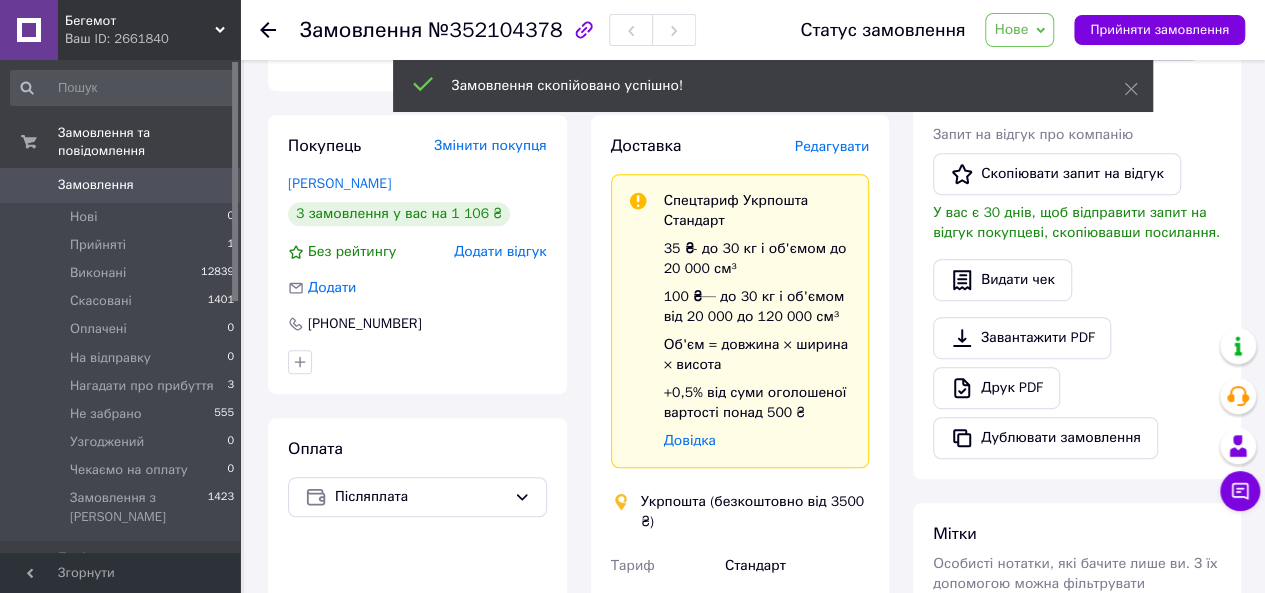 click on "Нове" at bounding box center [1011, 29] 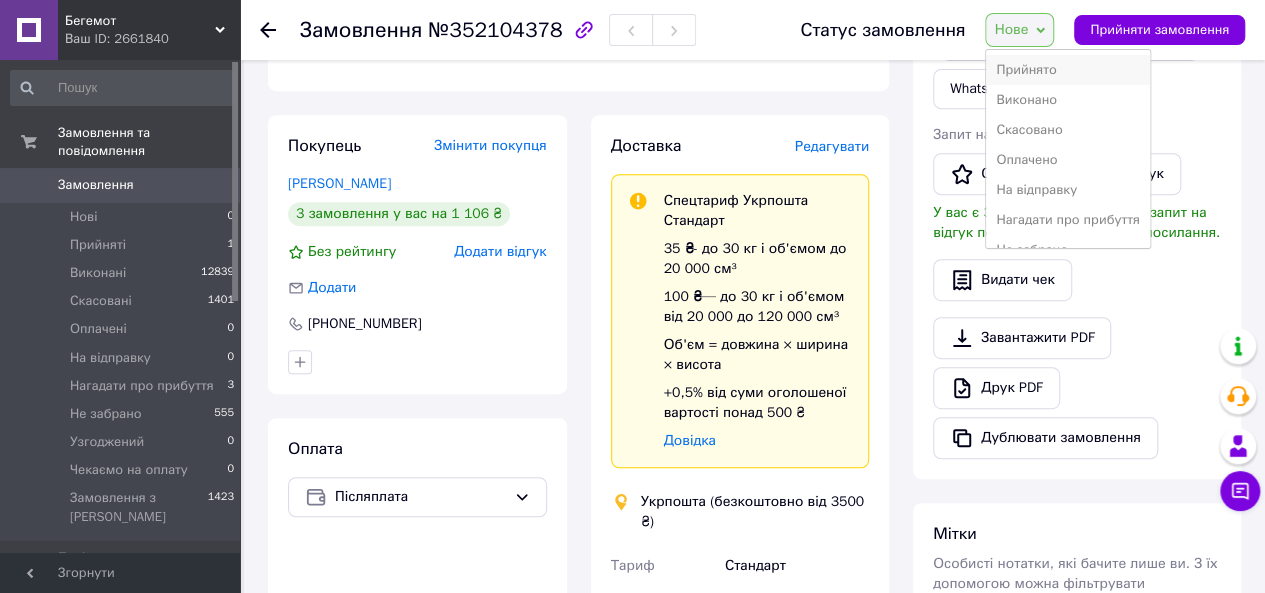 click on "Прийнято" at bounding box center (1068, 70) 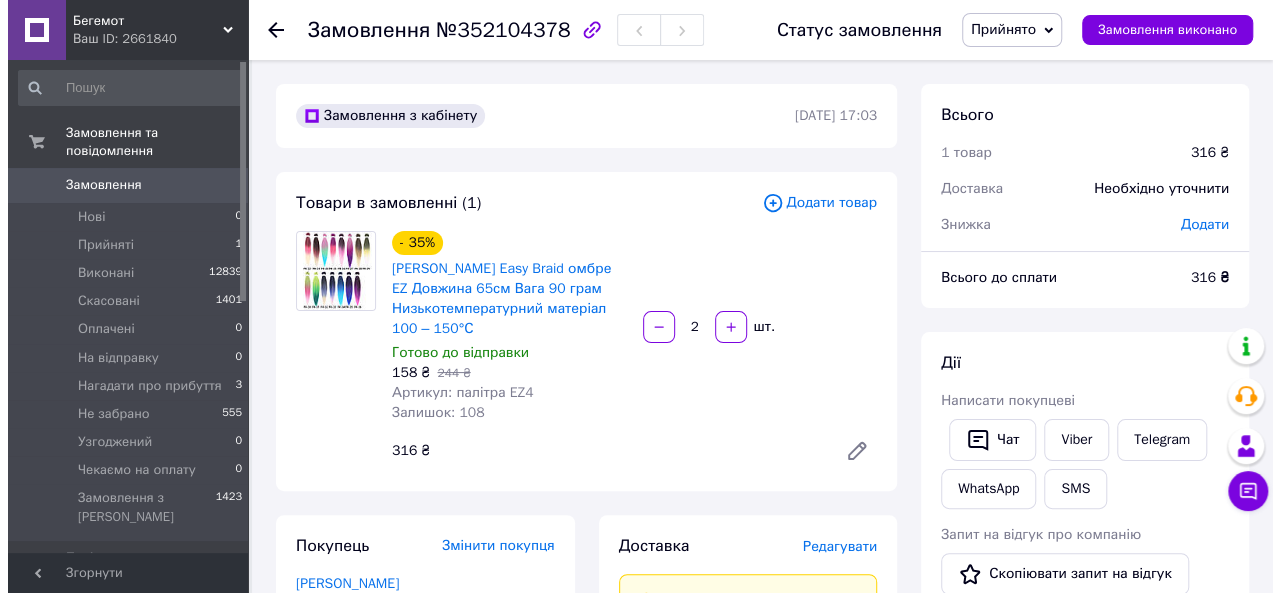 scroll, scrollTop: 100, scrollLeft: 0, axis: vertical 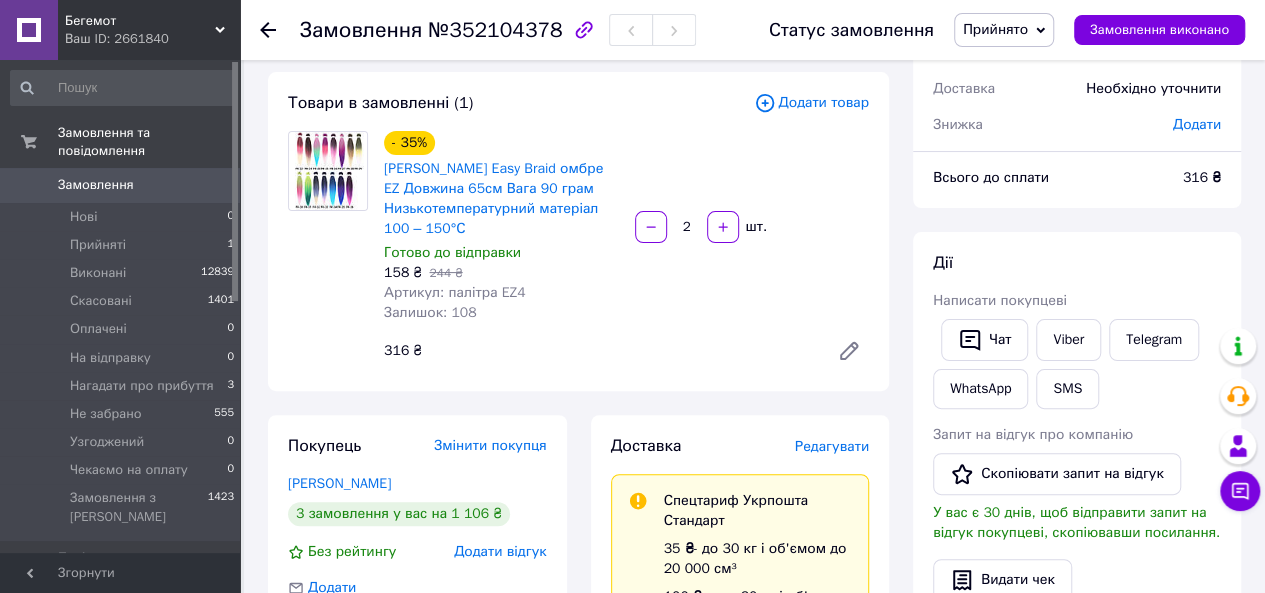 click on "Додати товар" at bounding box center (811, 103) 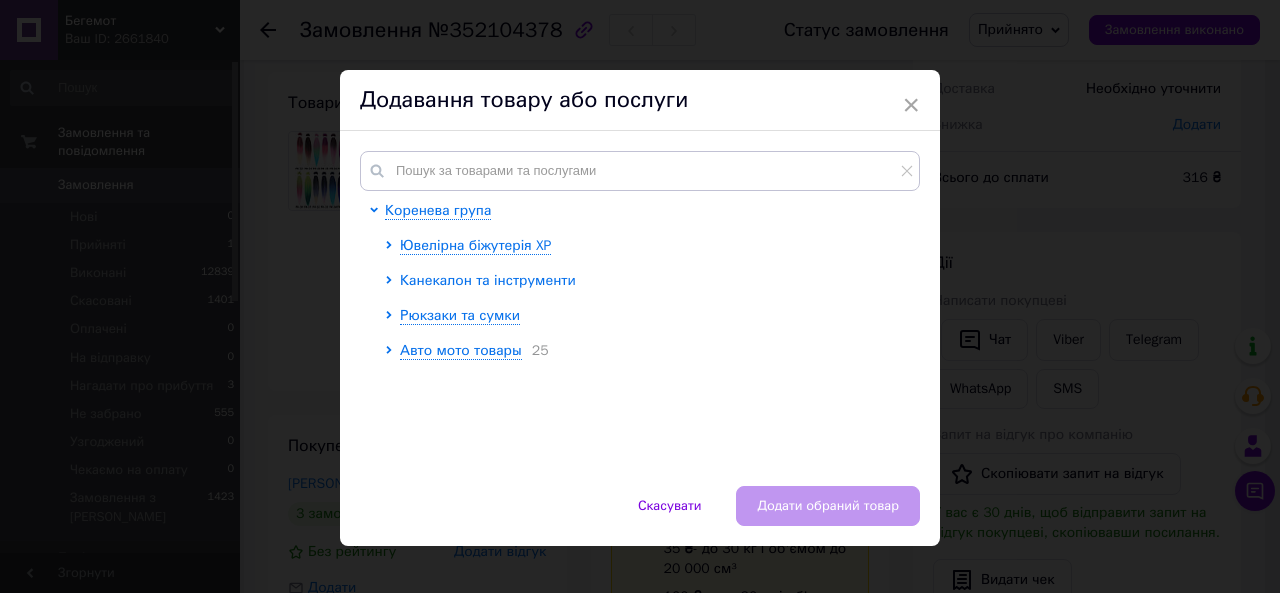 click on "Канекалон та інструменти" at bounding box center (488, 280) 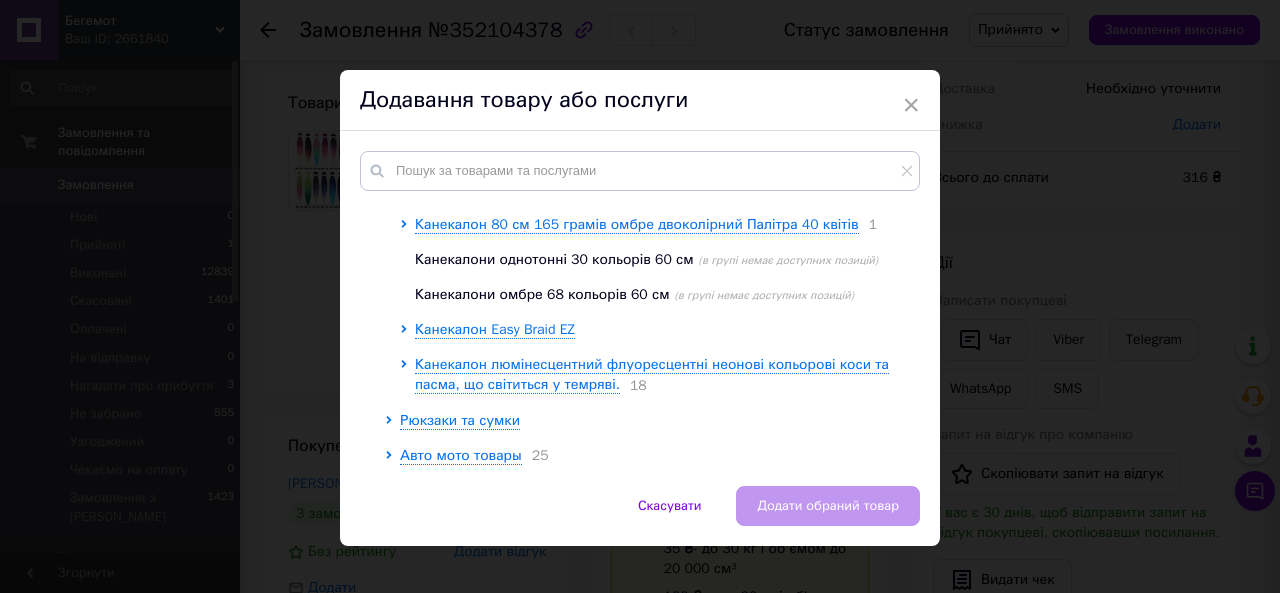 scroll, scrollTop: 617, scrollLeft: 0, axis: vertical 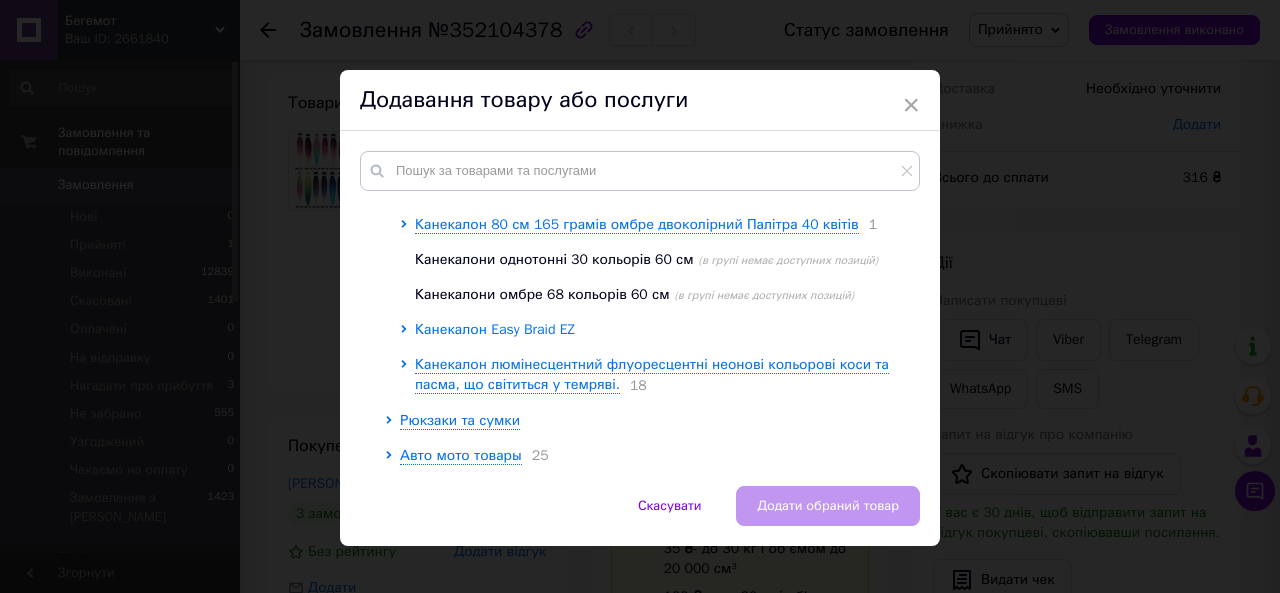 click on "Канекалон Easy Braid EZ" at bounding box center [495, 329] 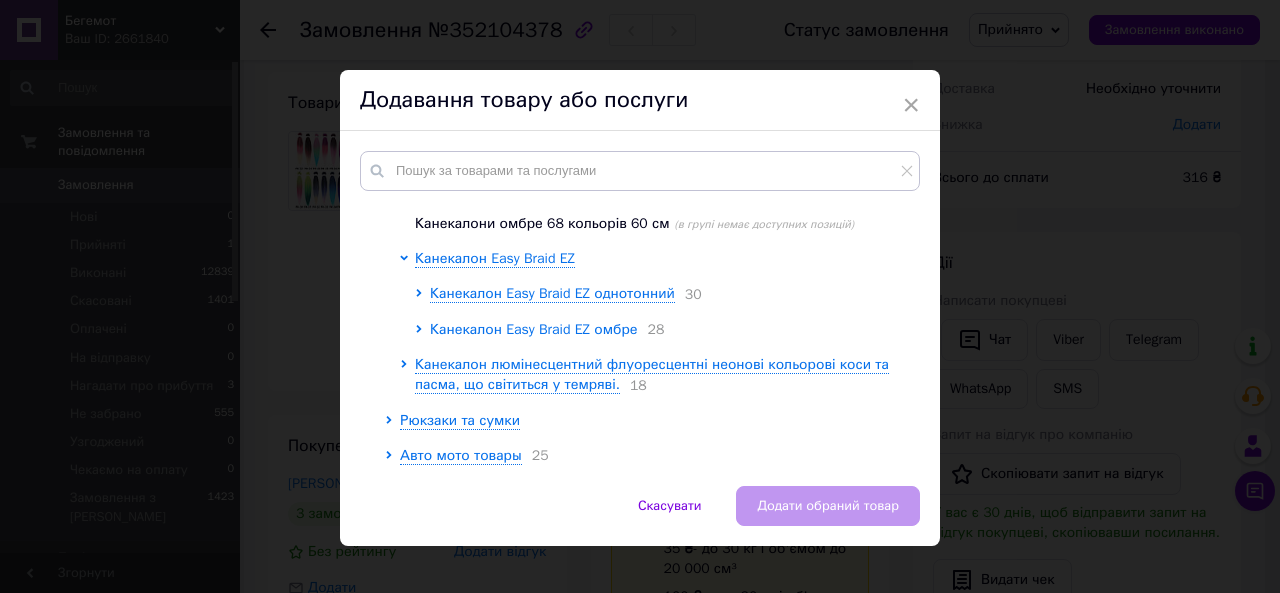 click on "Канекалон Easy Braid EZ омбре" at bounding box center (534, 329) 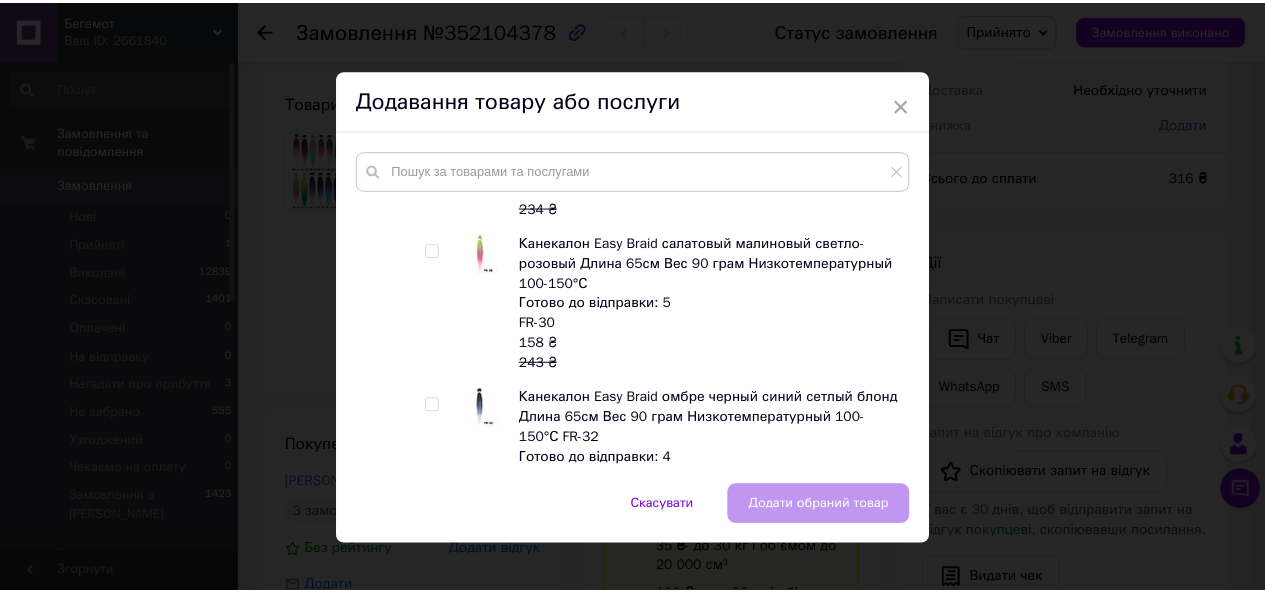 scroll, scrollTop: 917, scrollLeft: 0, axis: vertical 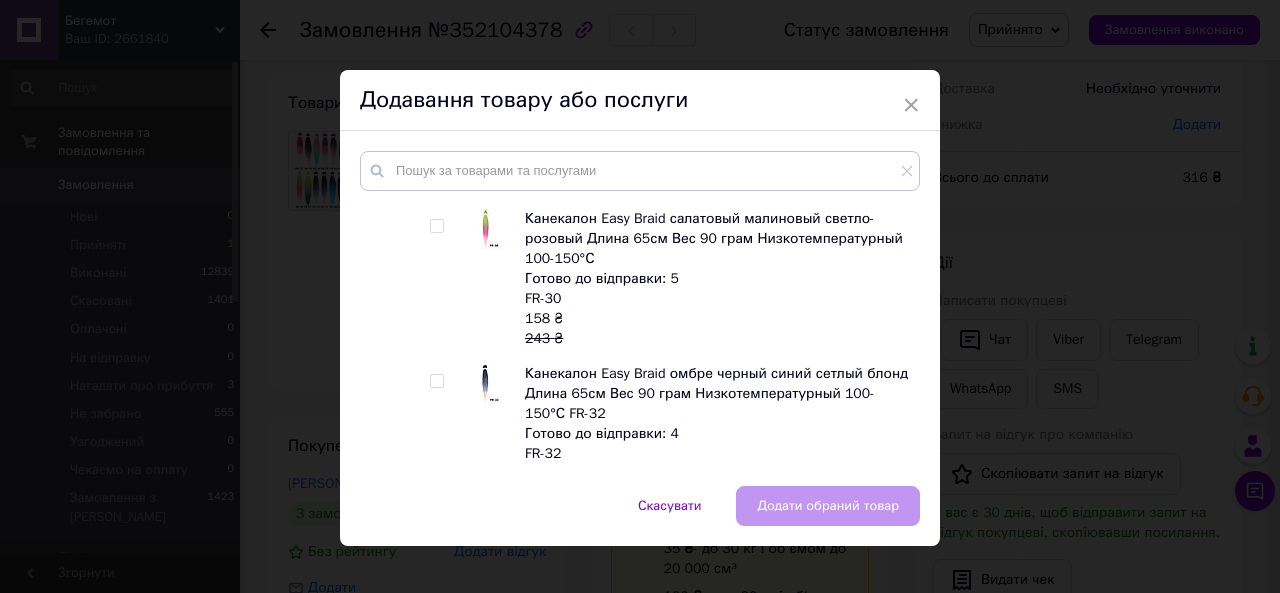 click at bounding box center (436, 91) 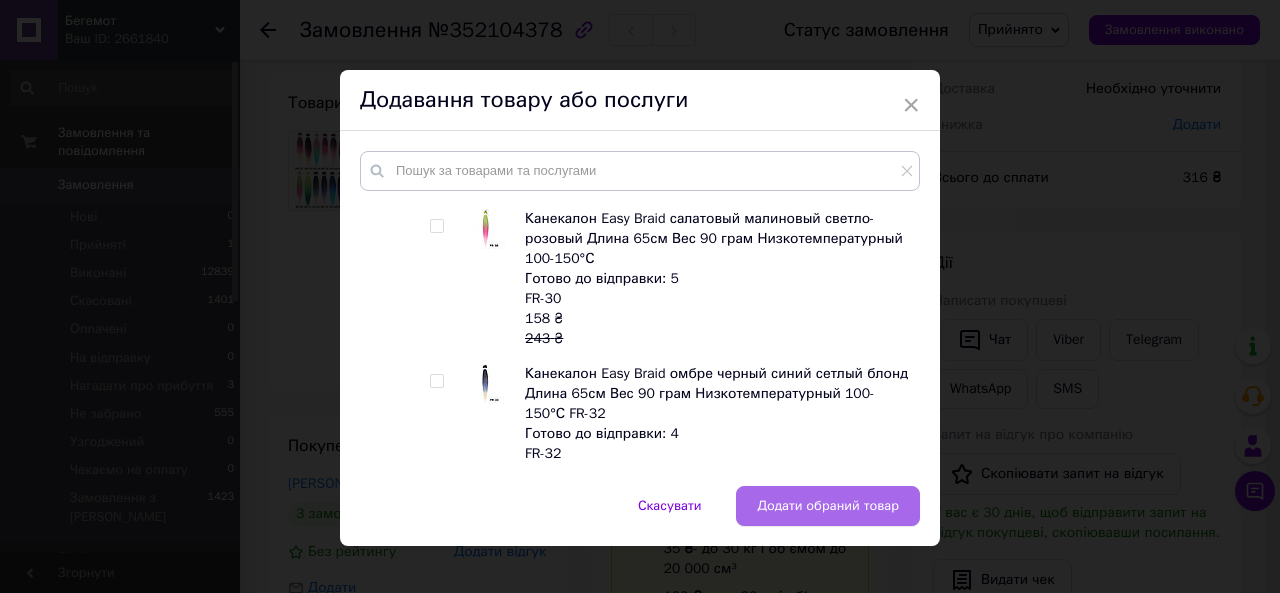 click on "Додати обраний товар" at bounding box center (828, 506) 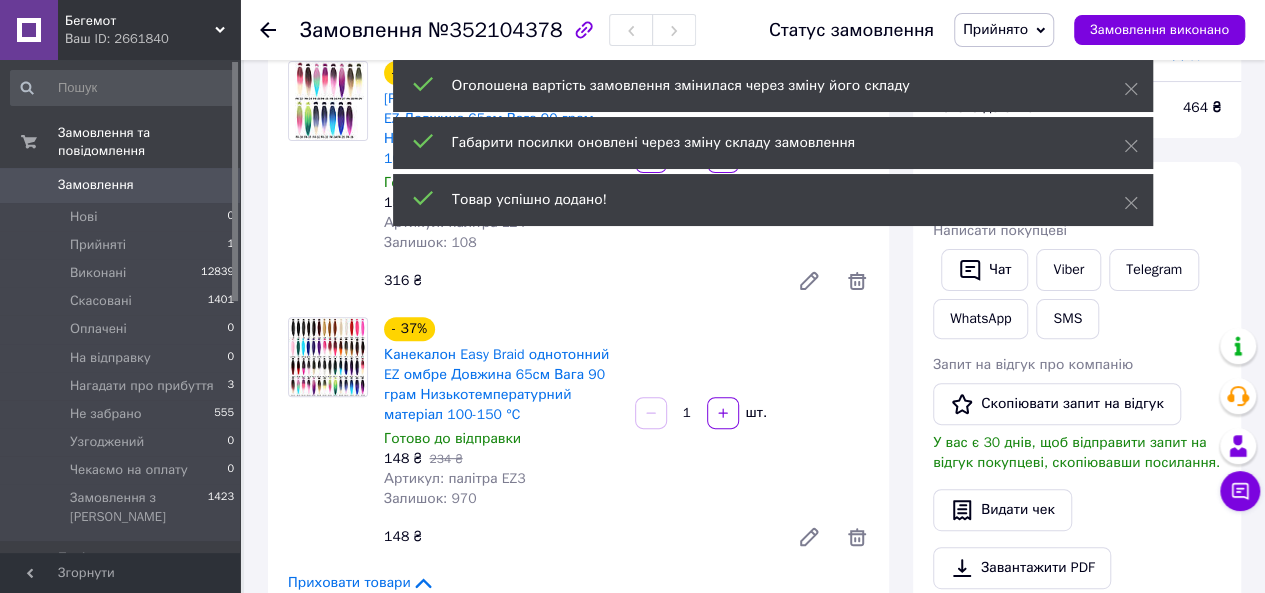 scroll, scrollTop: 200, scrollLeft: 0, axis: vertical 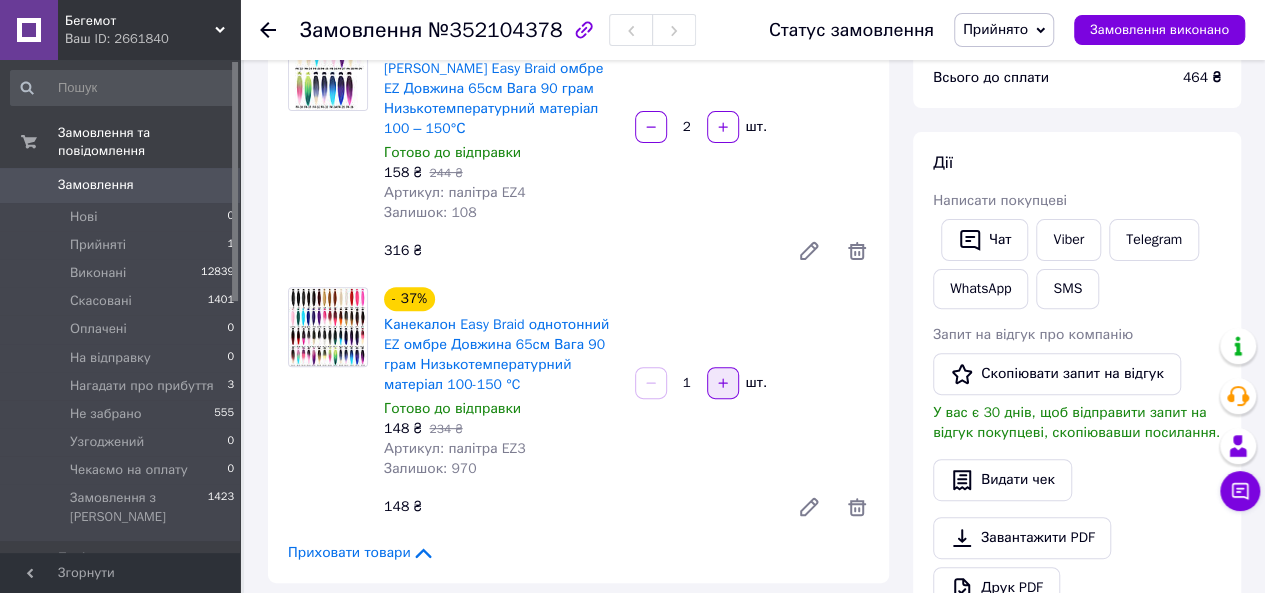 click 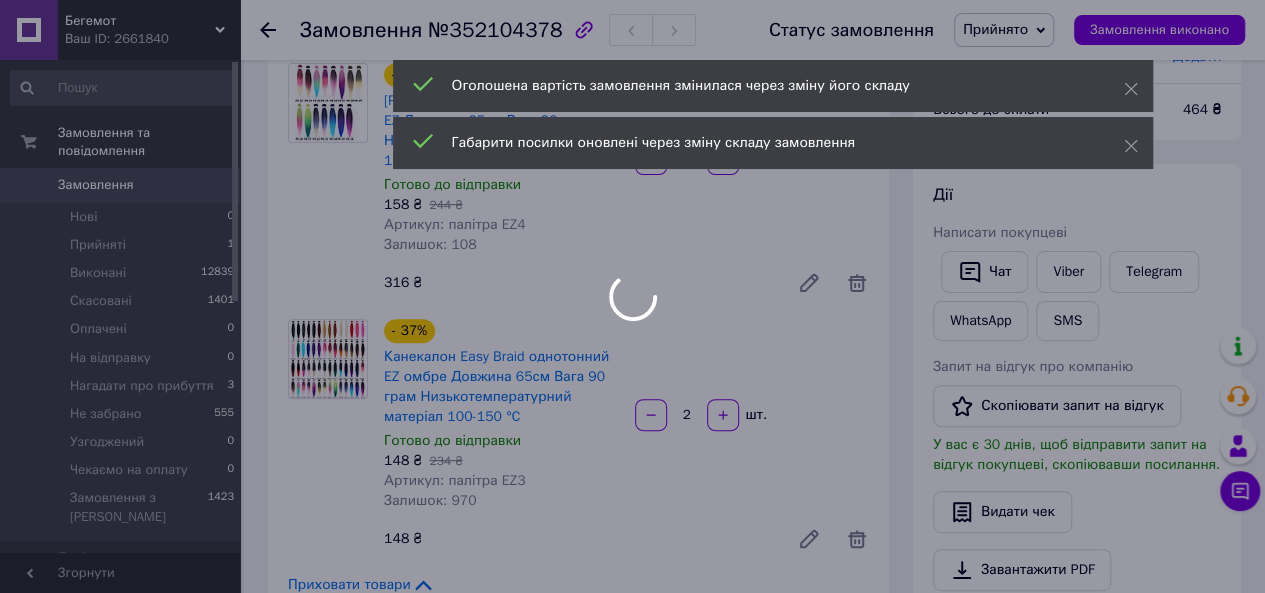 scroll, scrollTop: 200, scrollLeft: 0, axis: vertical 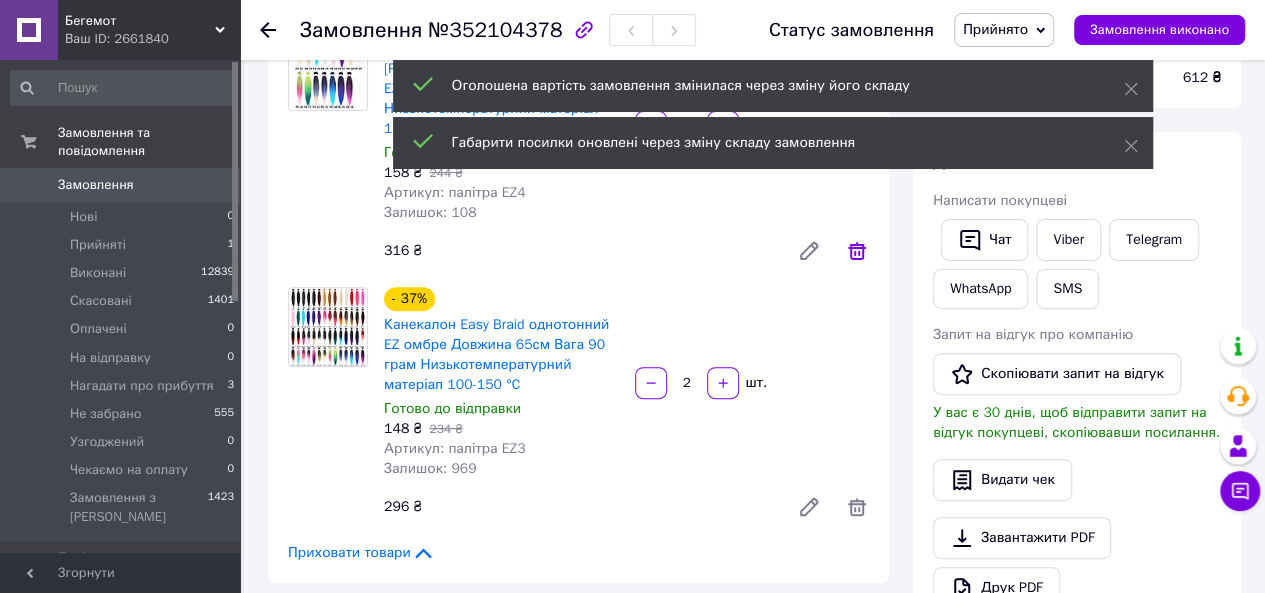 click 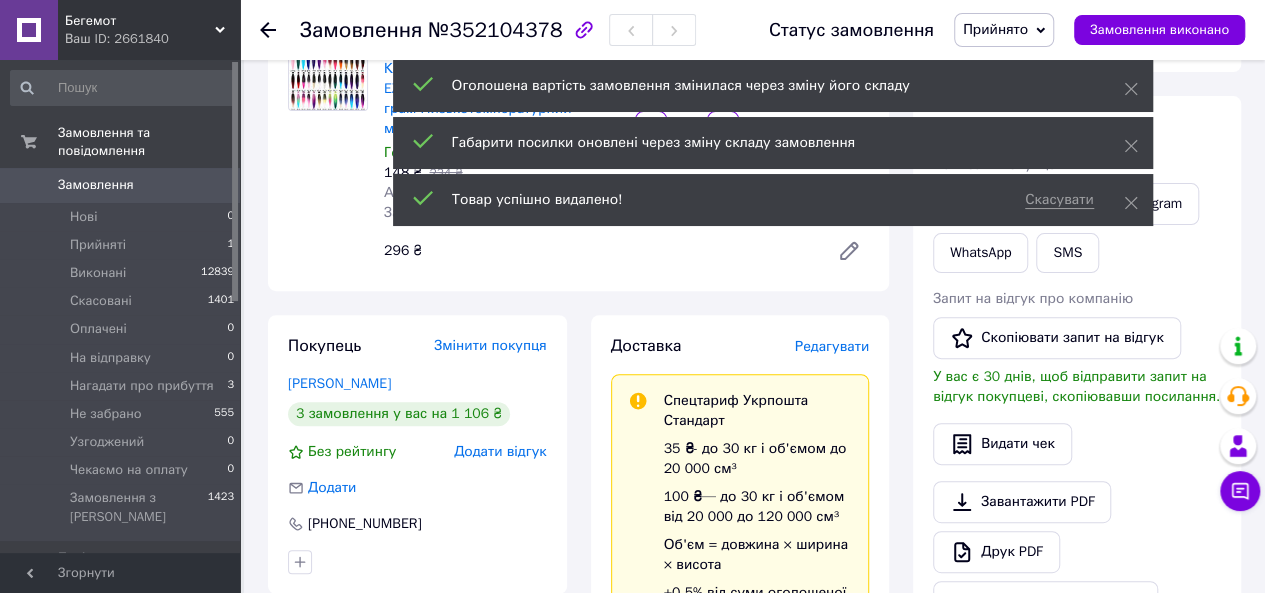 scroll, scrollTop: 6, scrollLeft: 0, axis: vertical 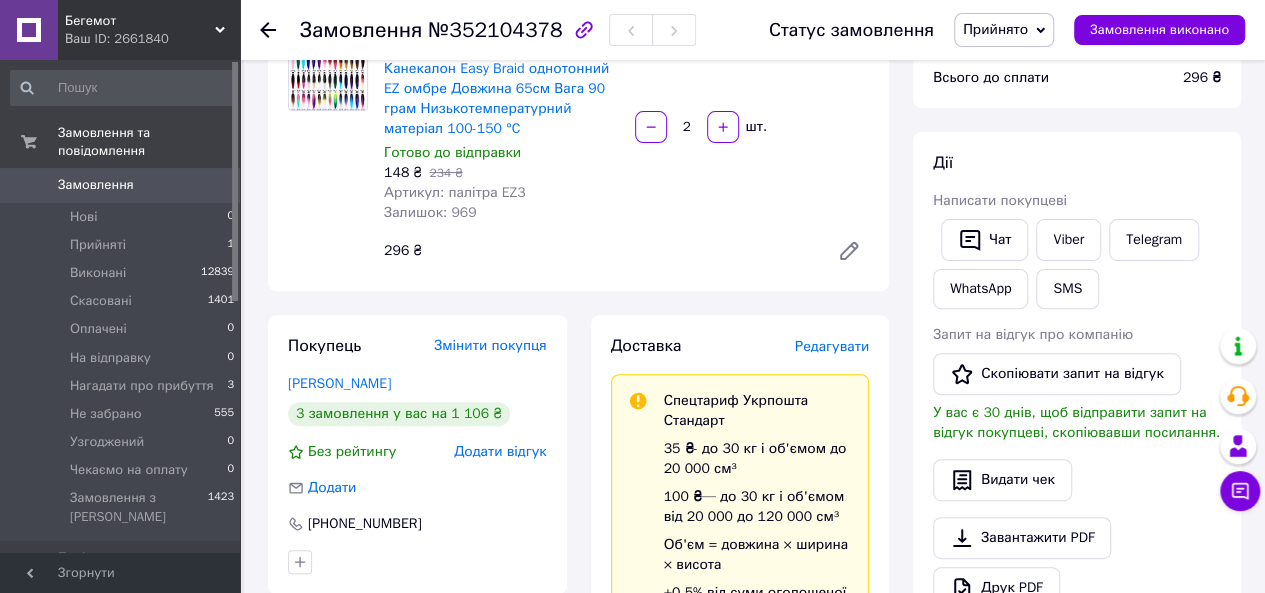 click on "Прийнято" at bounding box center [995, 29] 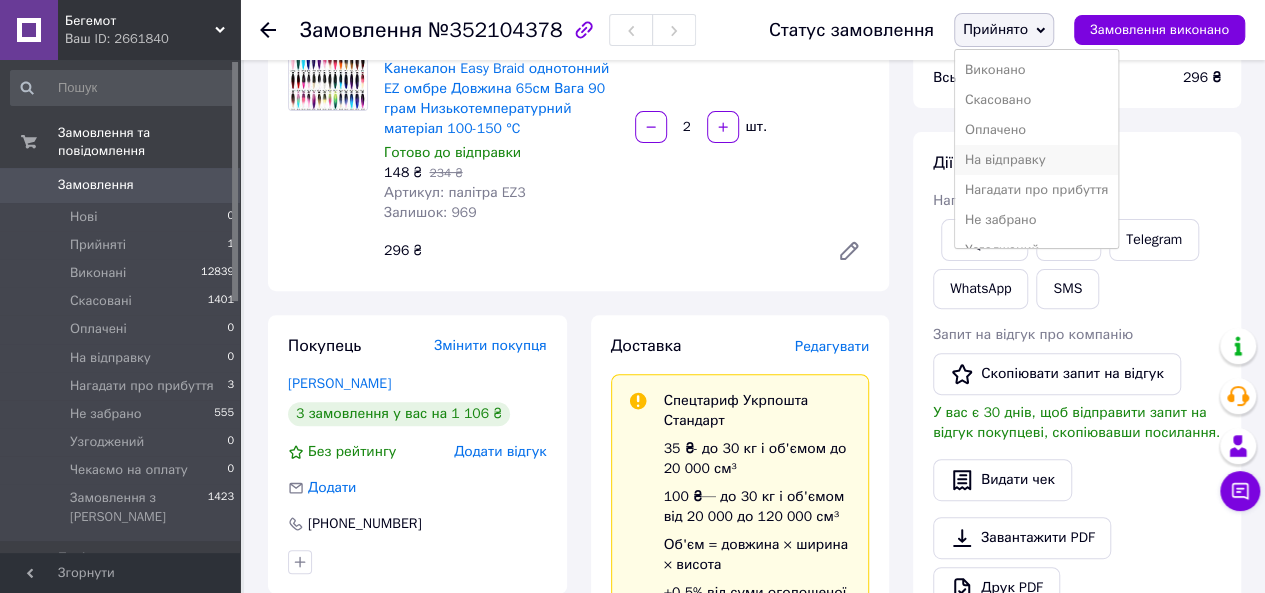 click on "На відправку" at bounding box center (1037, 160) 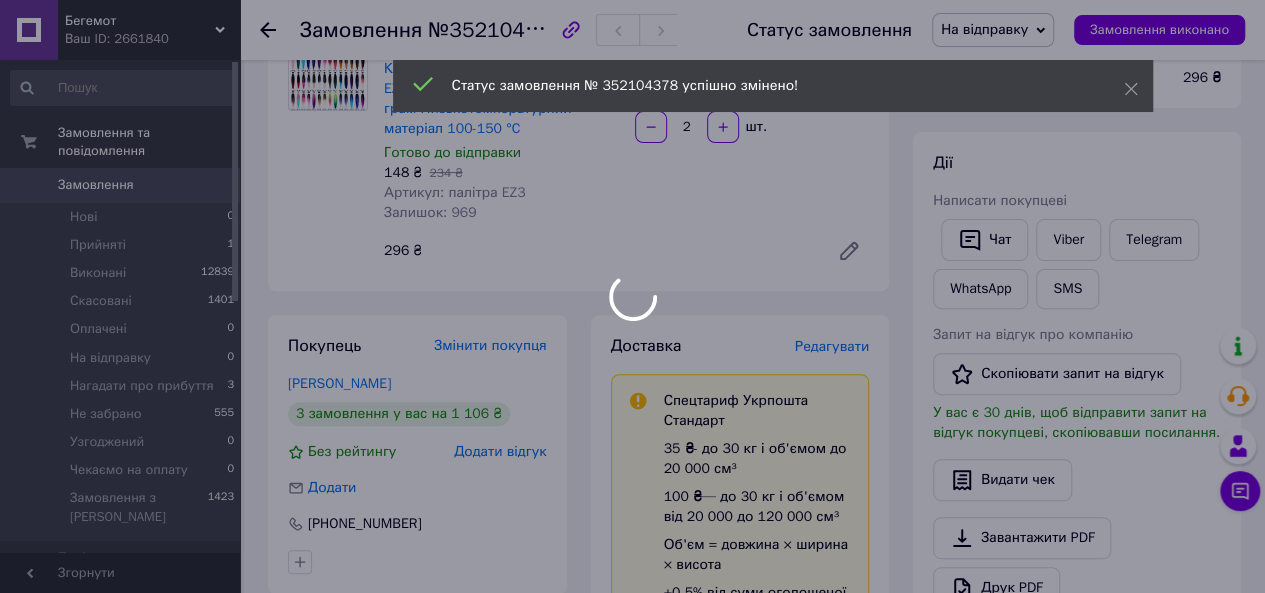 scroll, scrollTop: 488, scrollLeft: 0, axis: vertical 